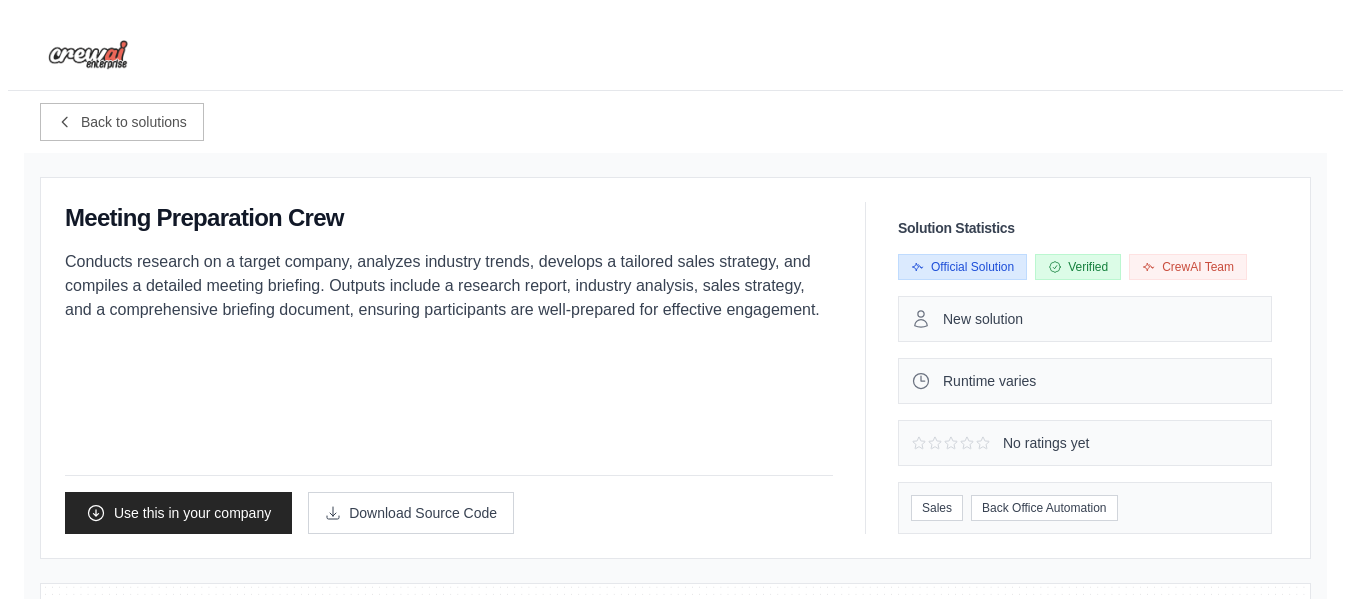 scroll, scrollTop: 0, scrollLeft: 0, axis: both 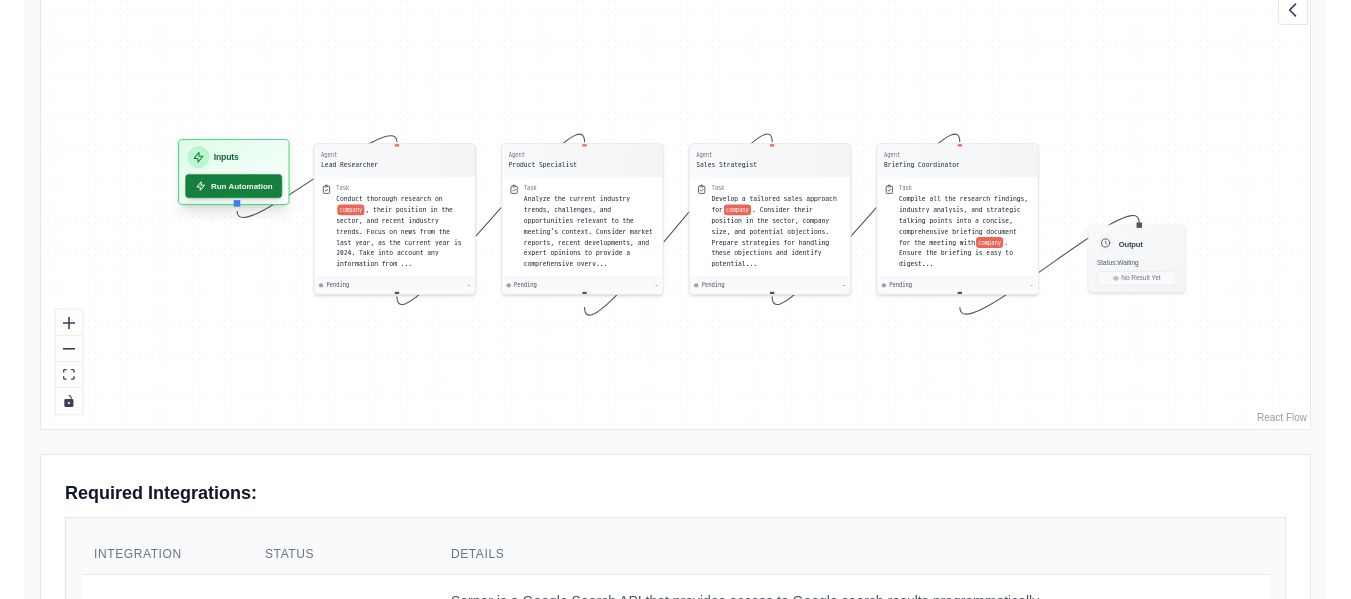 click on "Run Automation" at bounding box center (233, 186) 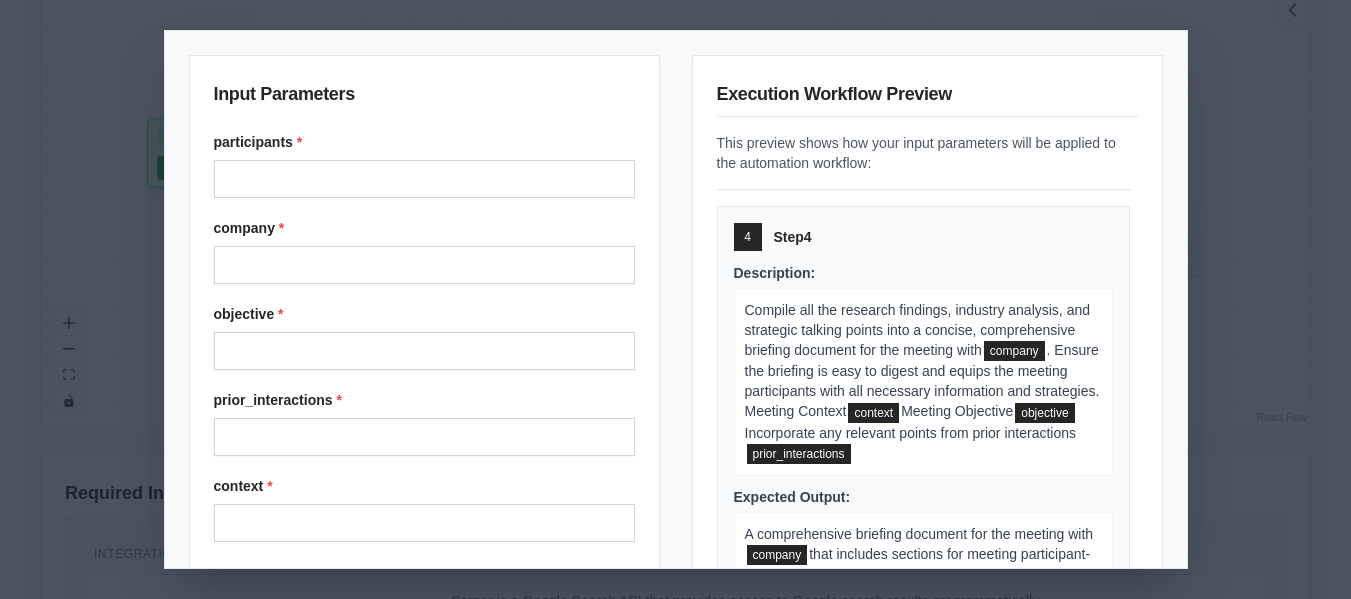 scroll, scrollTop: 1365, scrollLeft: 0, axis: vertical 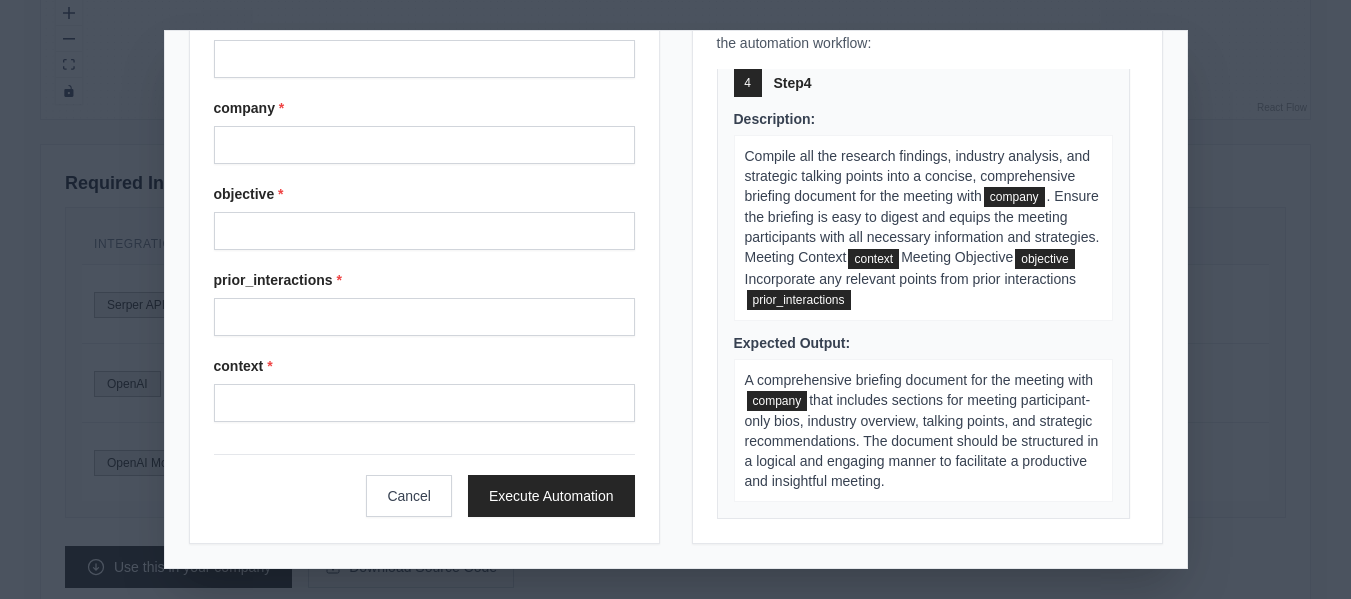 click on "Input Parameters participants   * company   * objective   * prior_interactions   * context   * Cancel Execute Automation Execution Workflow Preview This preview shows how your input parameters will be applied to the automation workflow: 1 Step  1 Description: Conduct thorough research on  company , their position in the sector, and recent industry trends. Focus on news from the last year, as the current year is 2024.
Take into account any information from prior interactions:  prior_interactions
Participants  participants  Meeting Context  context
Expected Output: A comprehensive report on  company 's background, their status in the sector, and relevant industry insights. Include a list of 10 bullet points highlighting the most crucial information for our meeting and a detailed report summarizing key findings about each participant
2 Step  2 Description: prior_interactions
Participants  participants  Meeting Context  context
Expected Output: 3 Step  3 Description: Develop a tailored sales approach for" at bounding box center (675, 299) 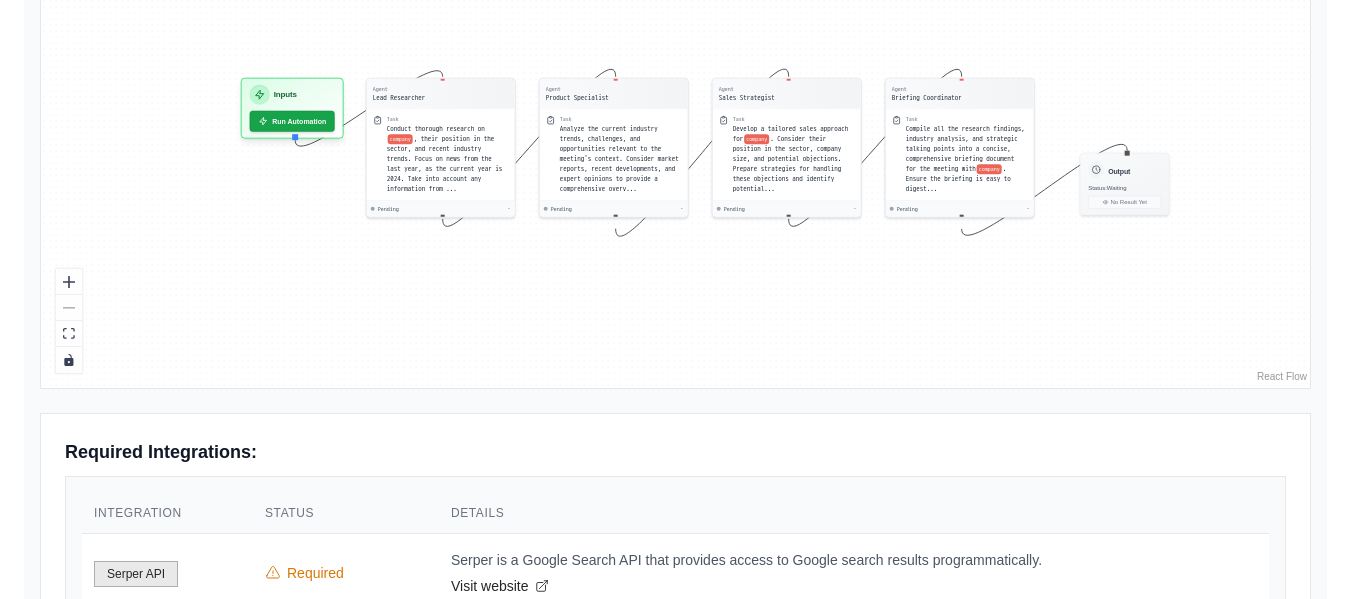 scroll, scrollTop: 692, scrollLeft: 0, axis: vertical 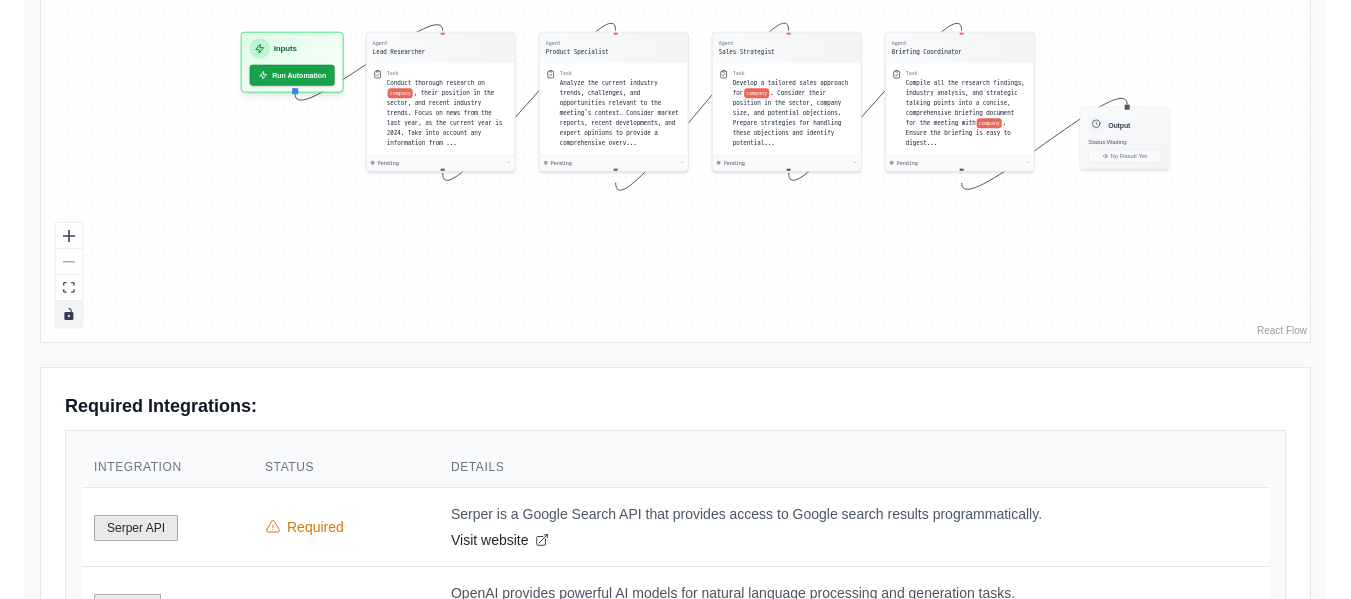 click 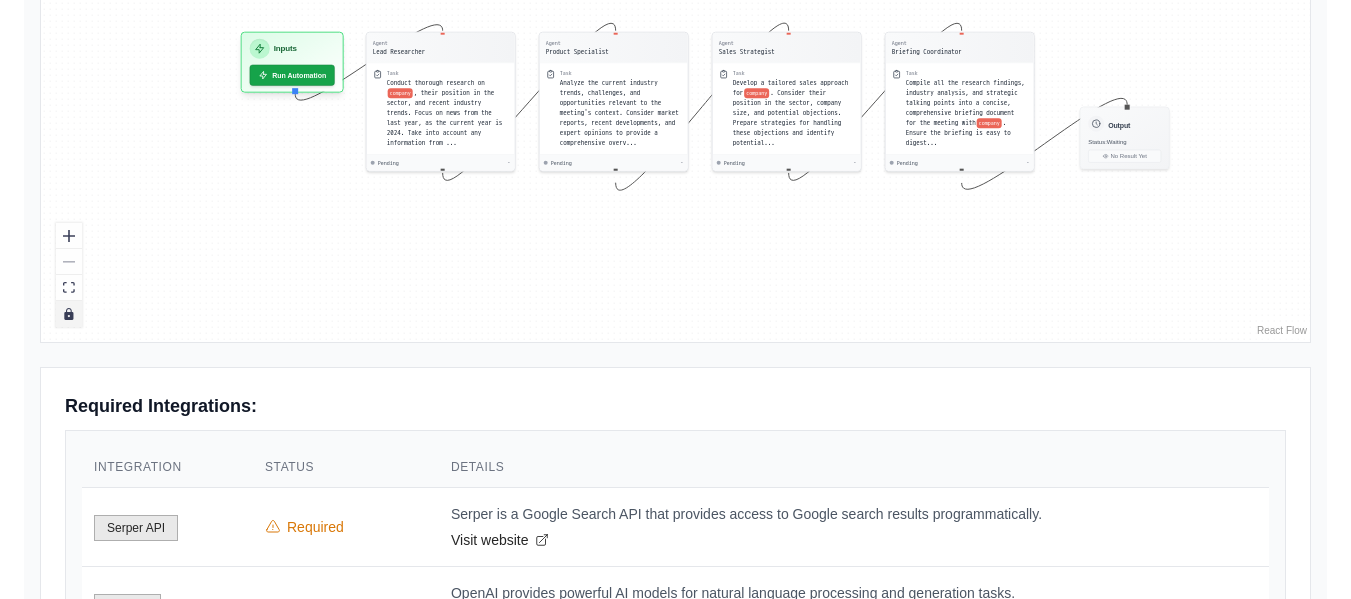 click 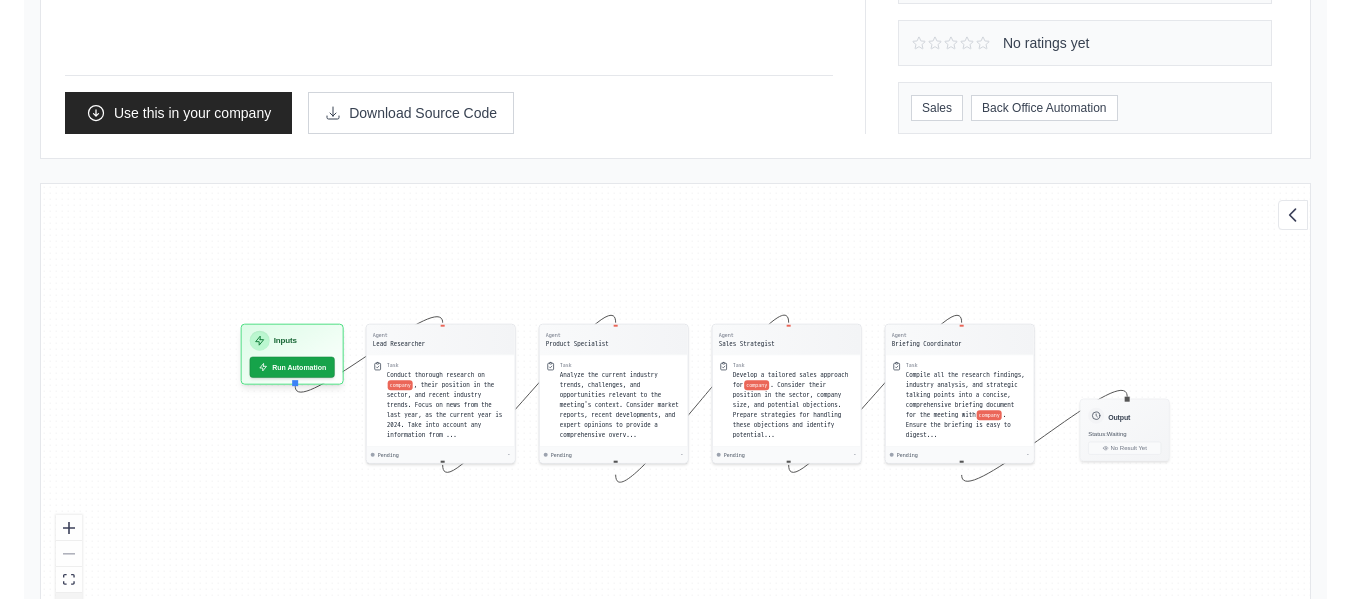scroll, scrollTop: 403, scrollLeft: 0, axis: vertical 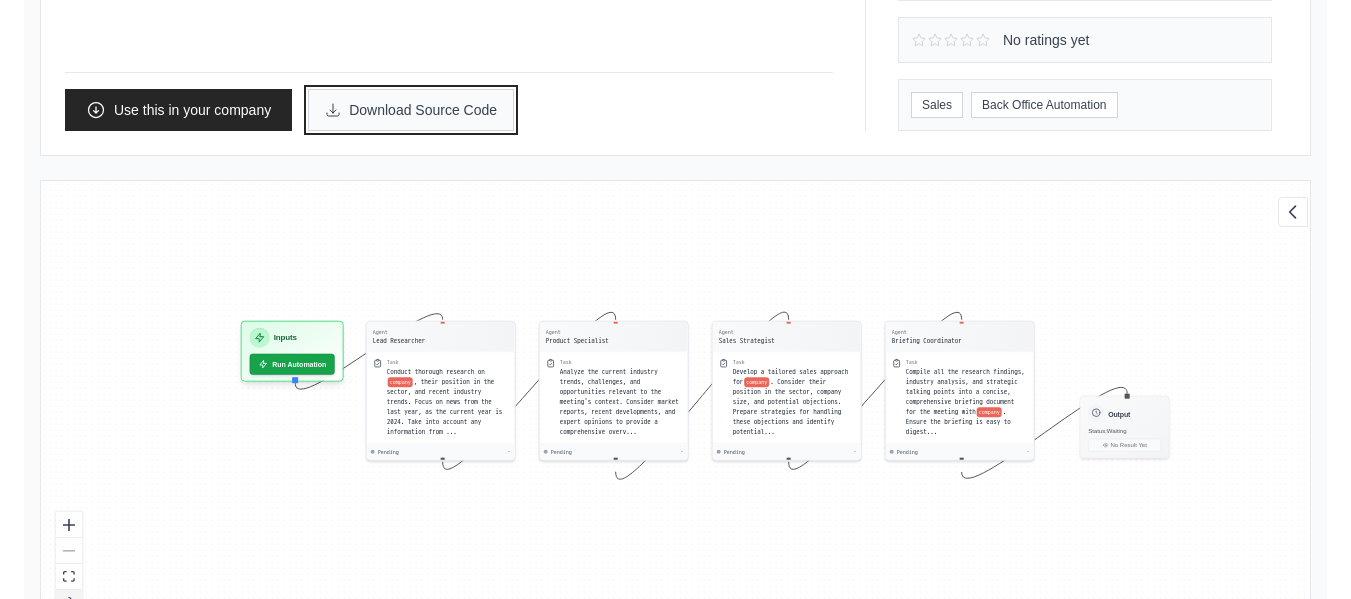 click on "Download Source Code" at bounding box center (411, 110) 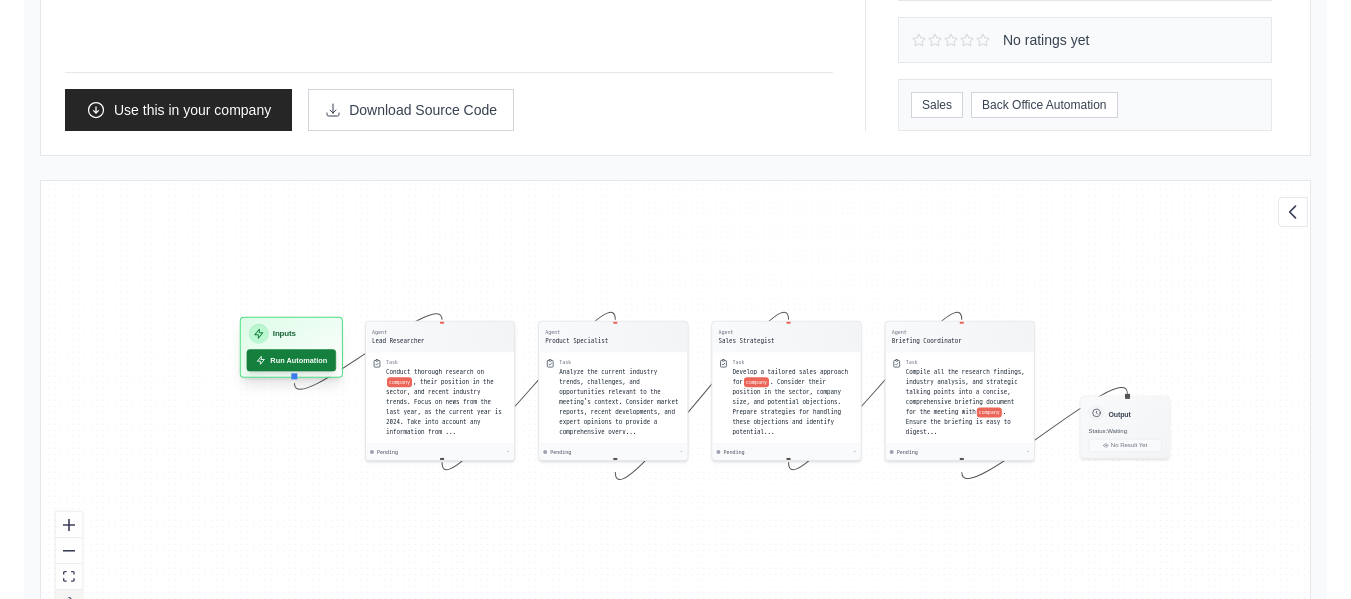 click on "Run Automation" at bounding box center [292, 360] 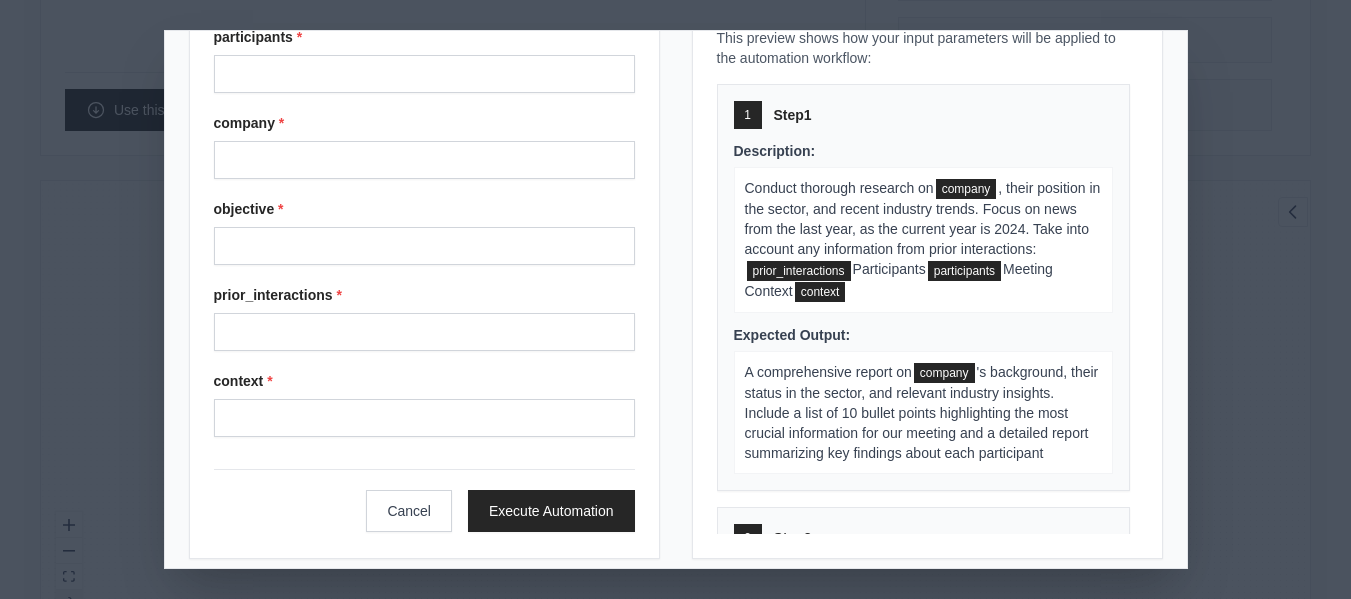 scroll, scrollTop: 120, scrollLeft: 0, axis: vertical 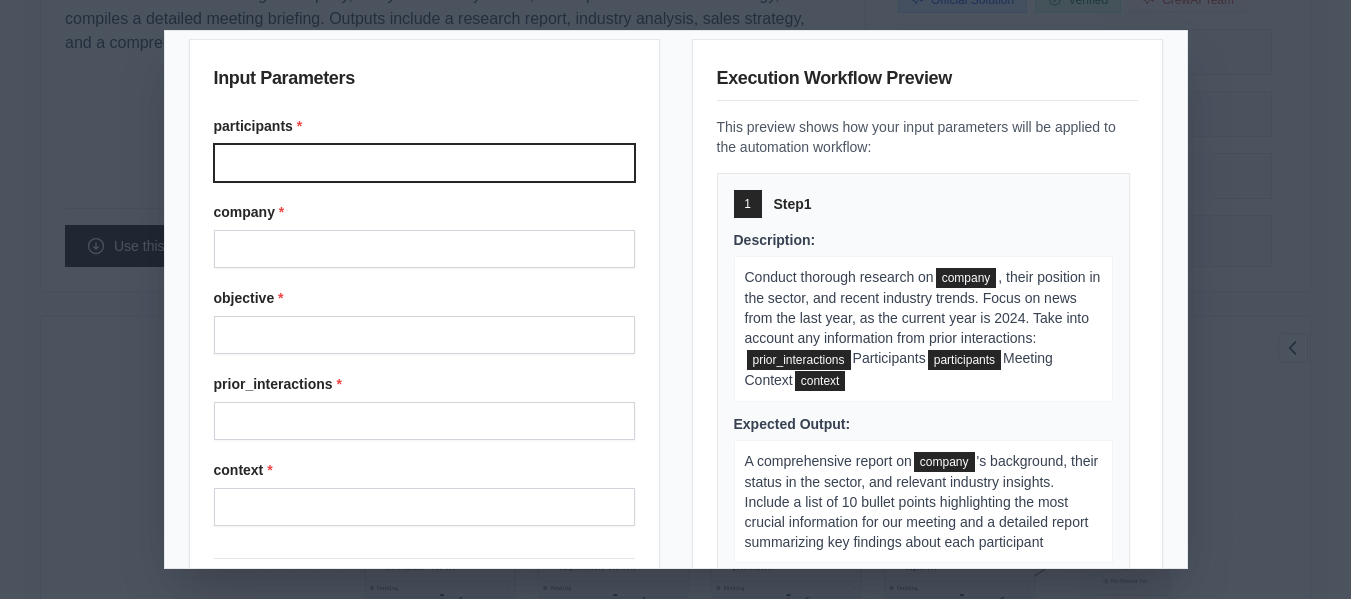 click on "participants   *" at bounding box center [424, 163] 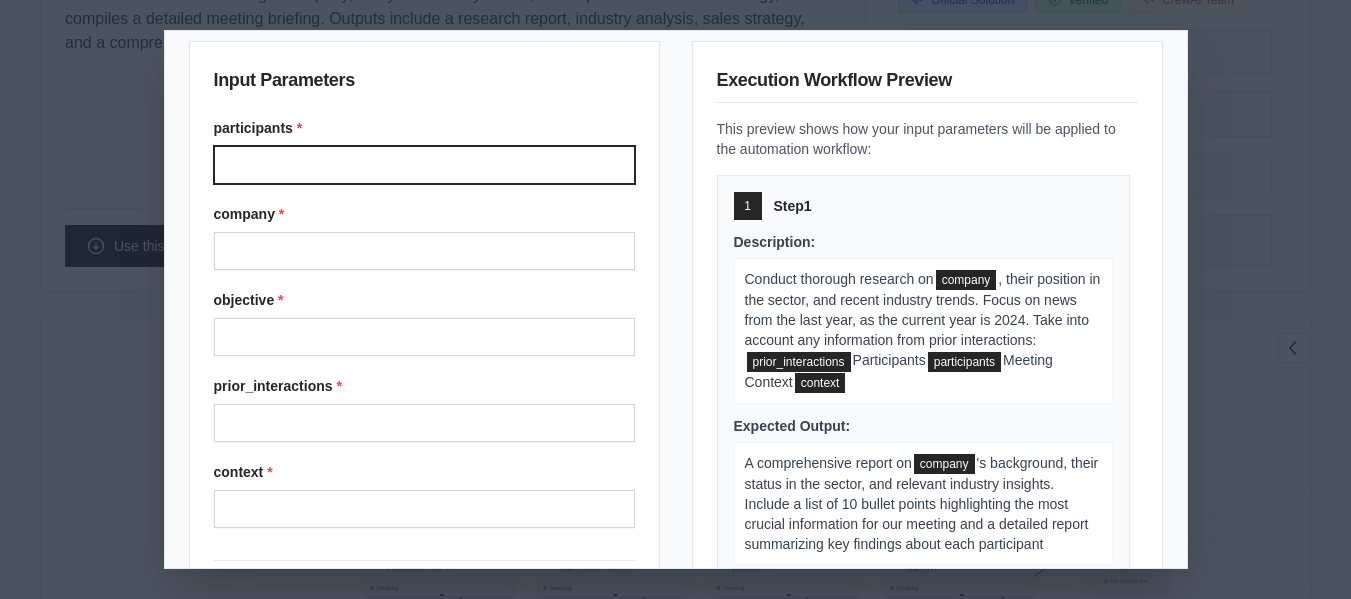 scroll, scrollTop: 15, scrollLeft: 0, axis: vertical 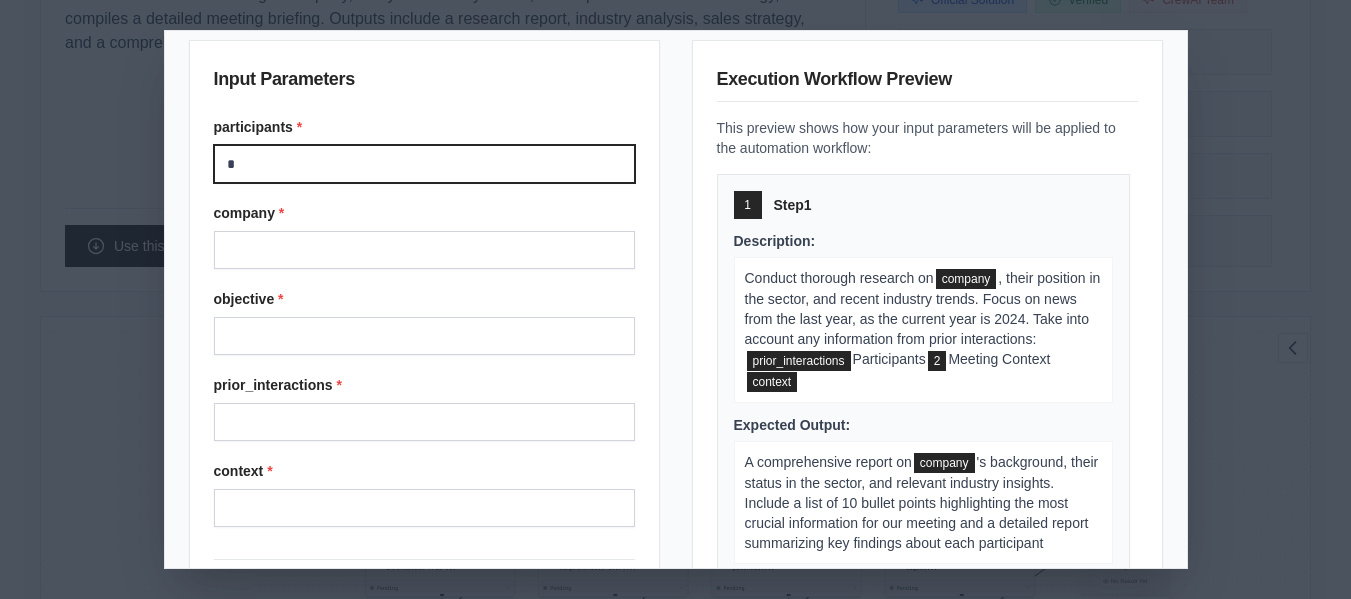type on "*" 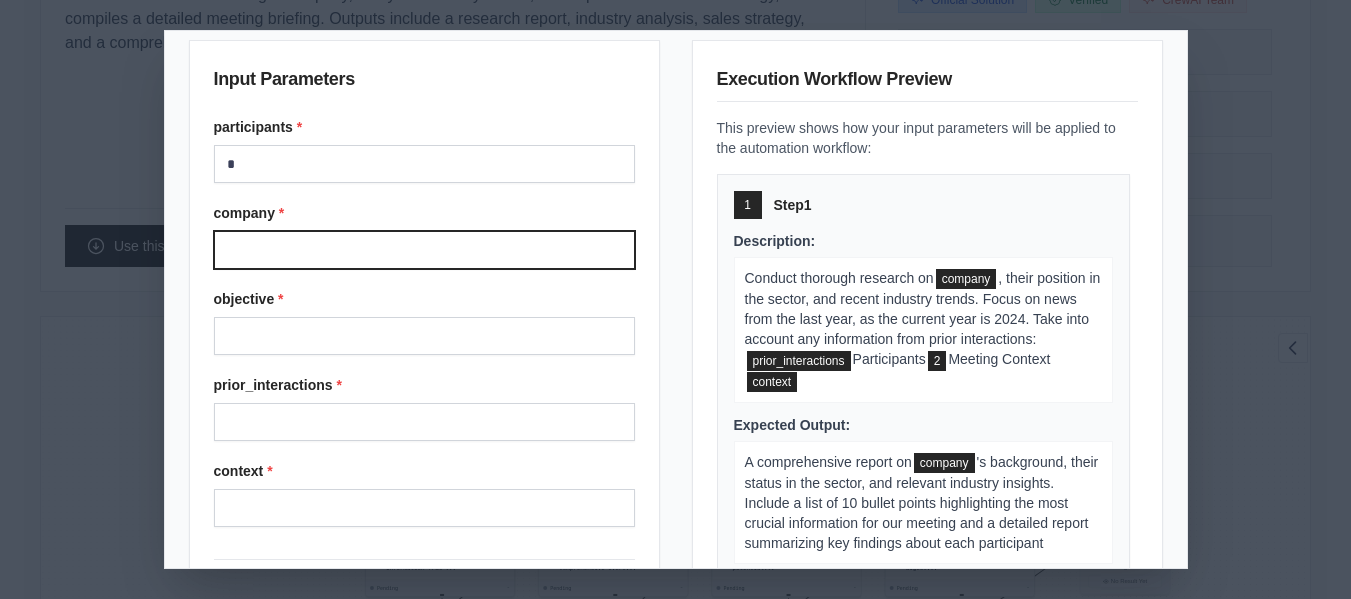 click on "company   *" at bounding box center [424, 250] 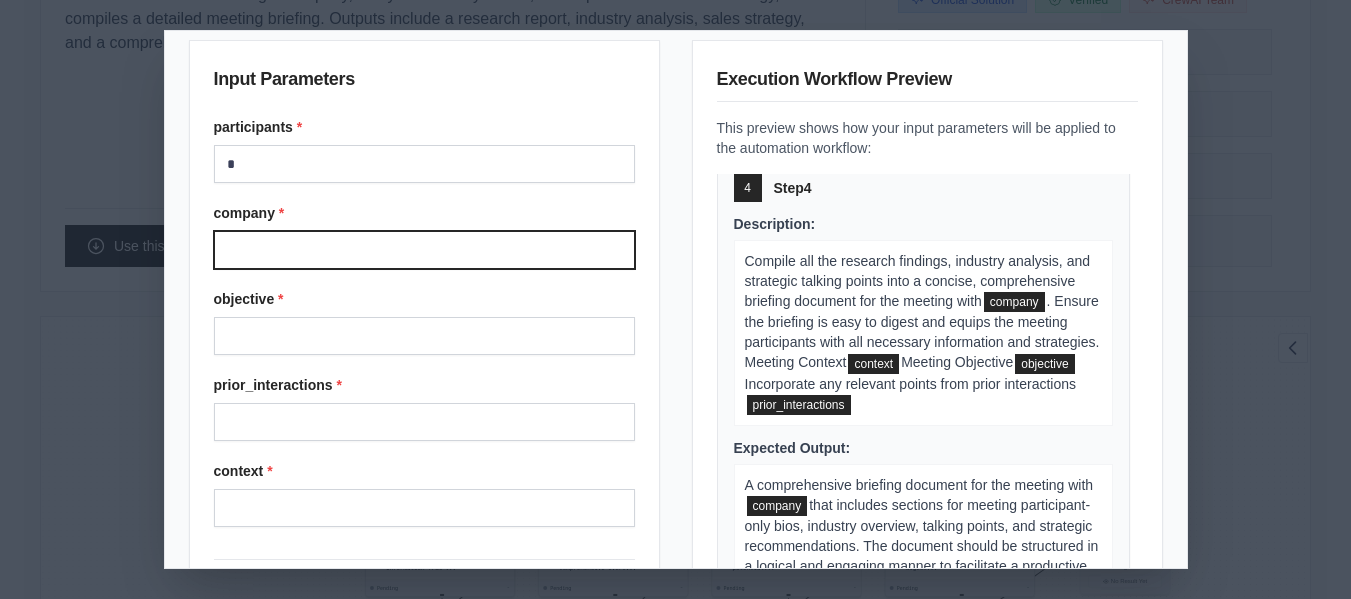 scroll, scrollTop: 1365, scrollLeft: 0, axis: vertical 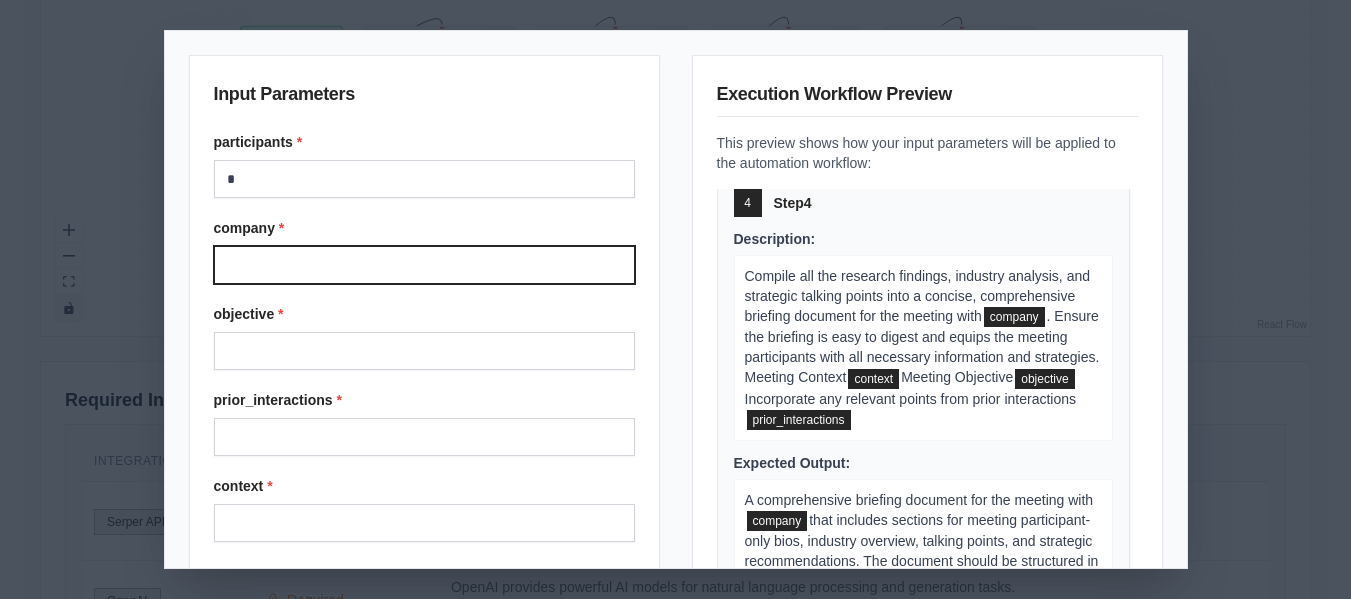 click on "company   *" at bounding box center [424, 265] 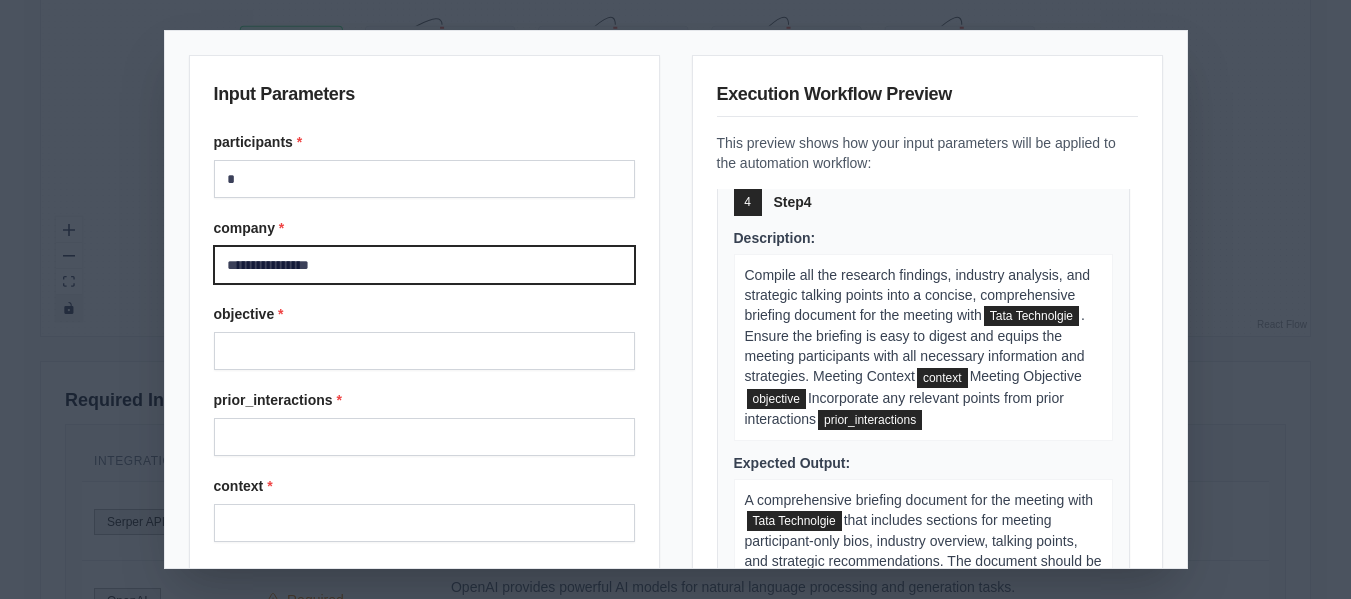 scroll, scrollTop: 1356, scrollLeft: 0, axis: vertical 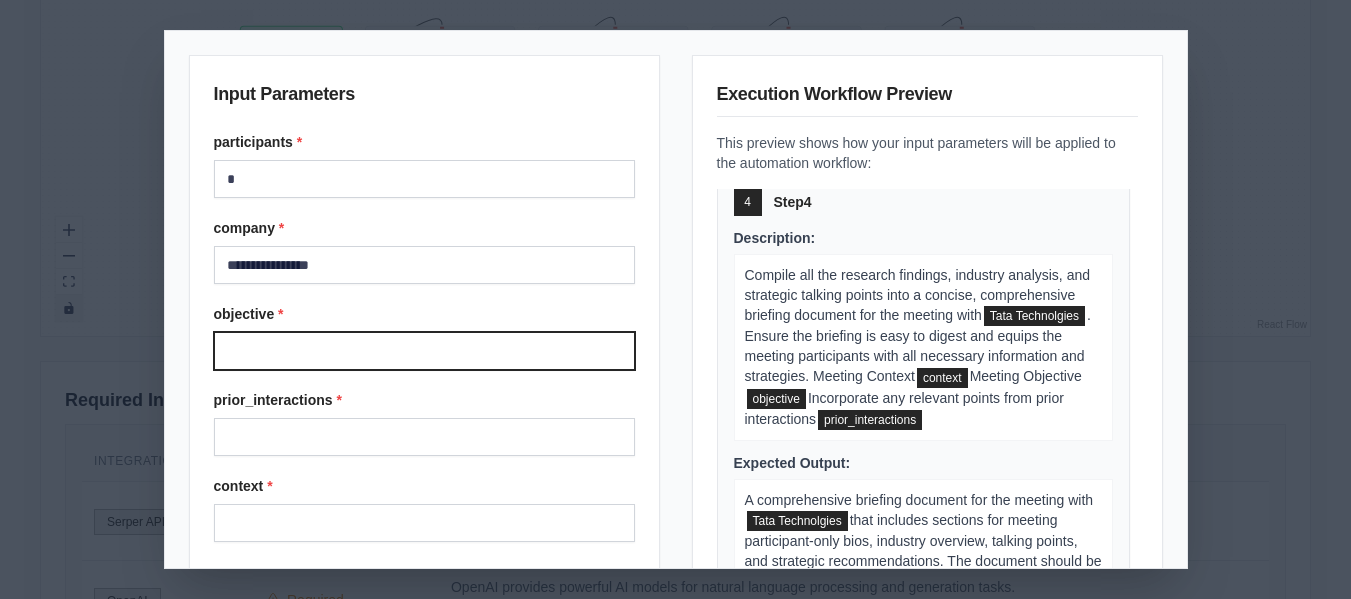 click on "objective   *" at bounding box center [424, 351] 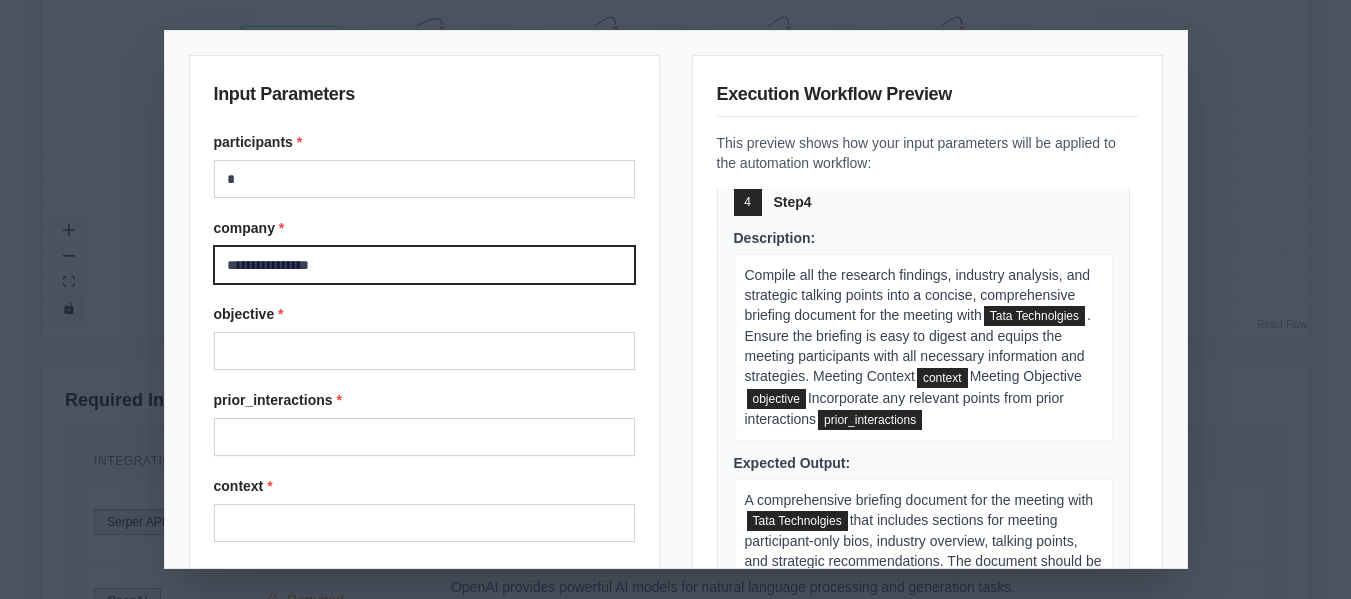 click on "**********" at bounding box center [424, 265] 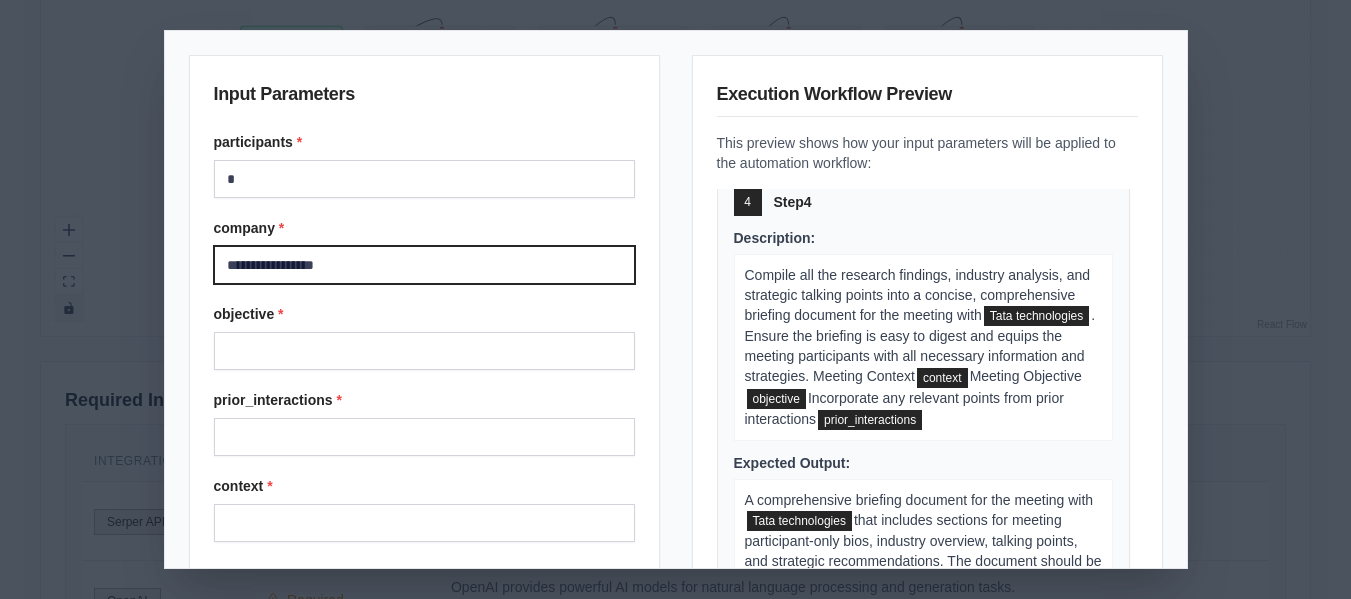type on "**********" 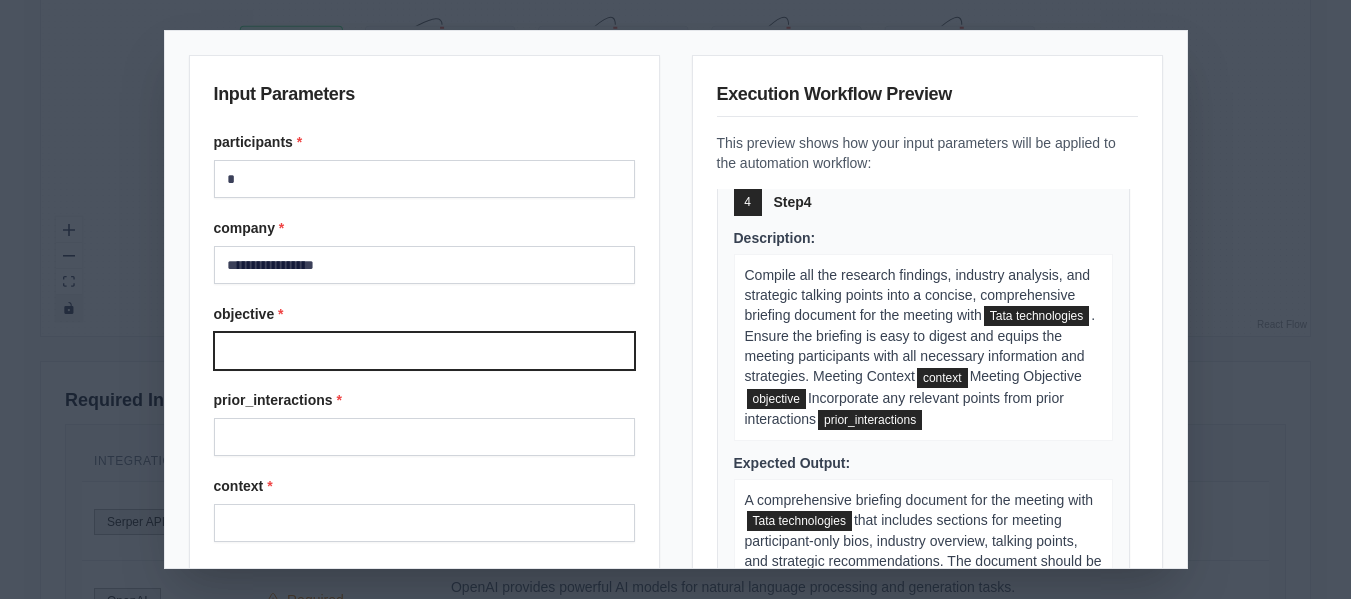 click on "objective   *" at bounding box center (424, 351) 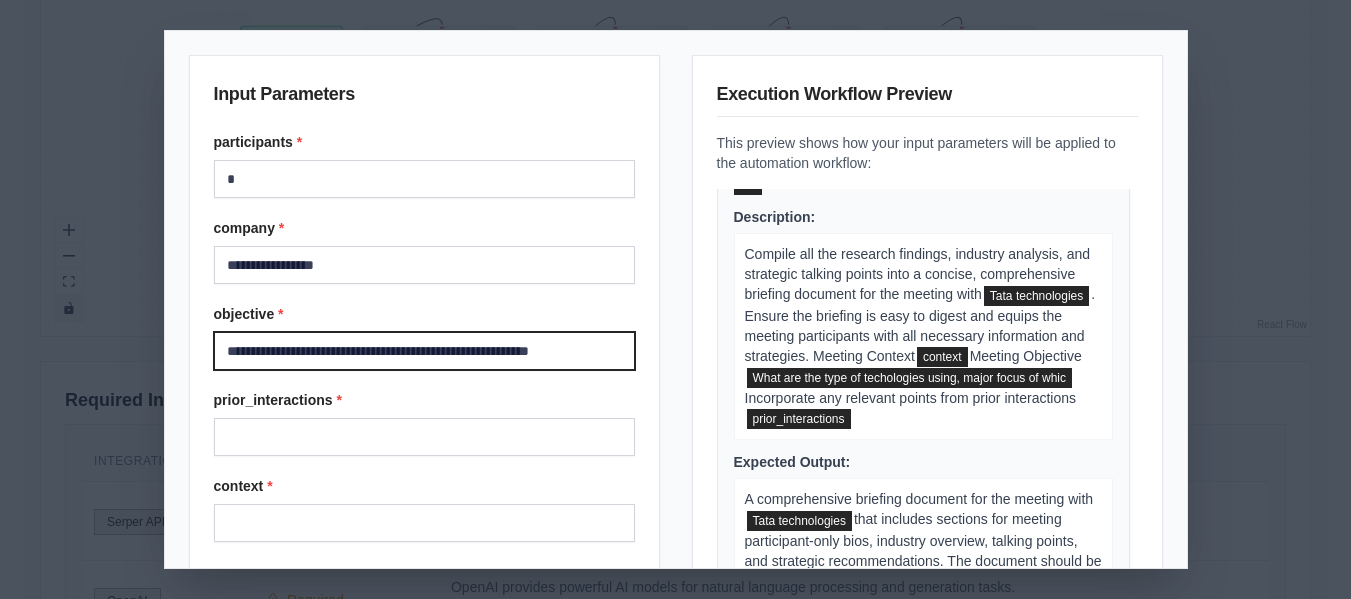 scroll, scrollTop: 1390, scrollLeft: 0, axis: vertical 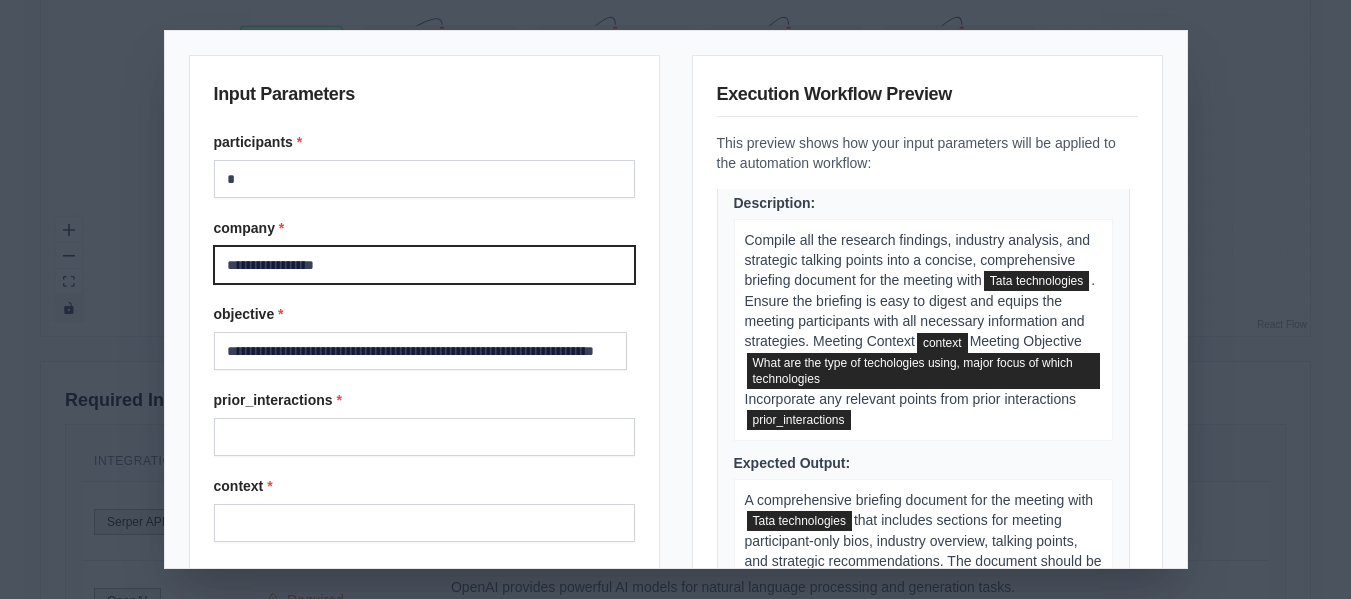 click on "**********" at bounding box center (424, 265) 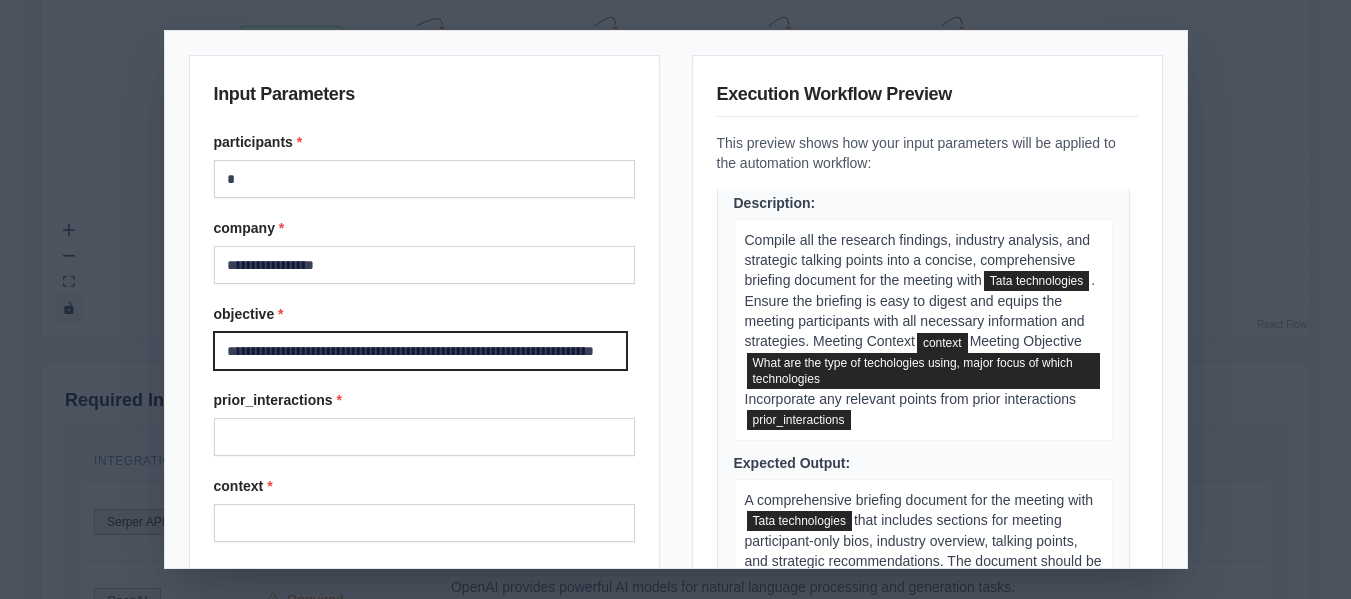 click on "**********" at bounding box center (421, 351) 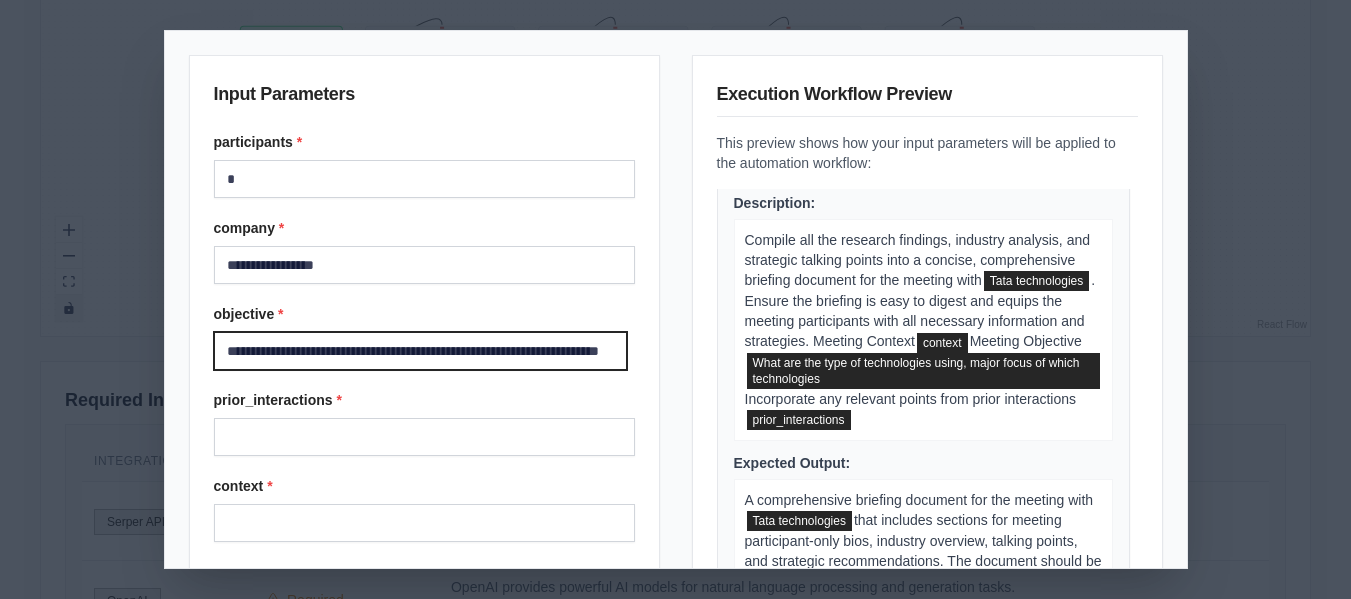 type on "**********" 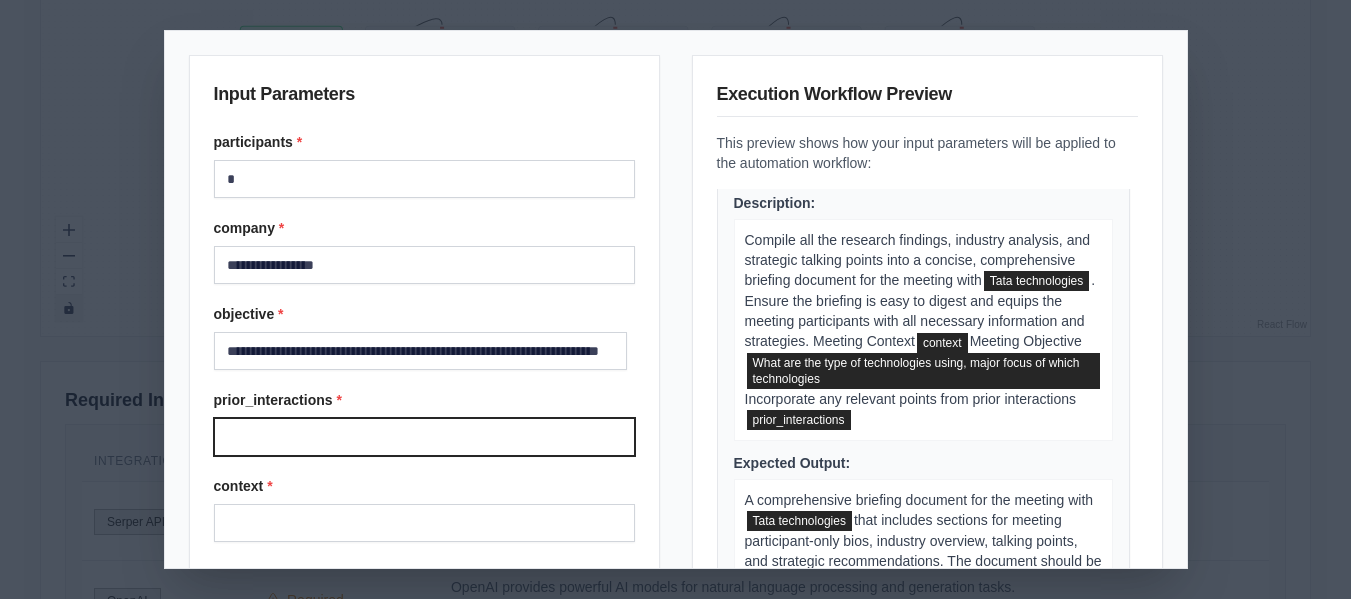 click on "prior_interactions   *" at bounding box center (424, 437) 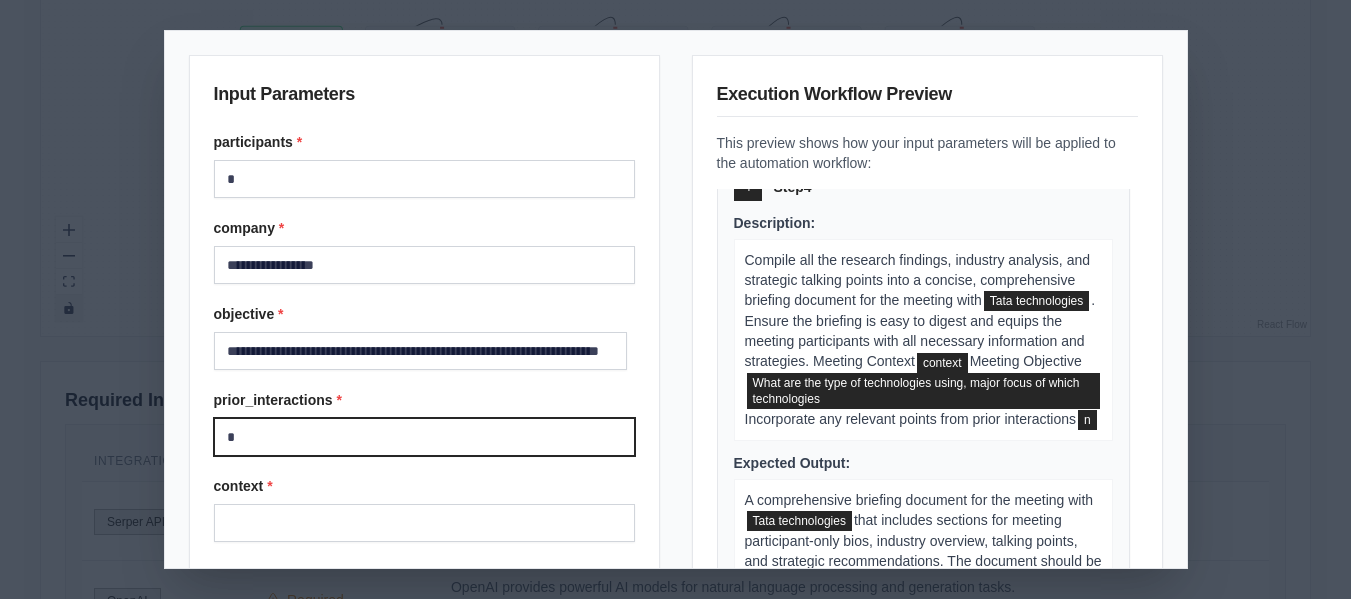 scroll, scrollTop: 1372, scrollLeft: 0, axis: vertical 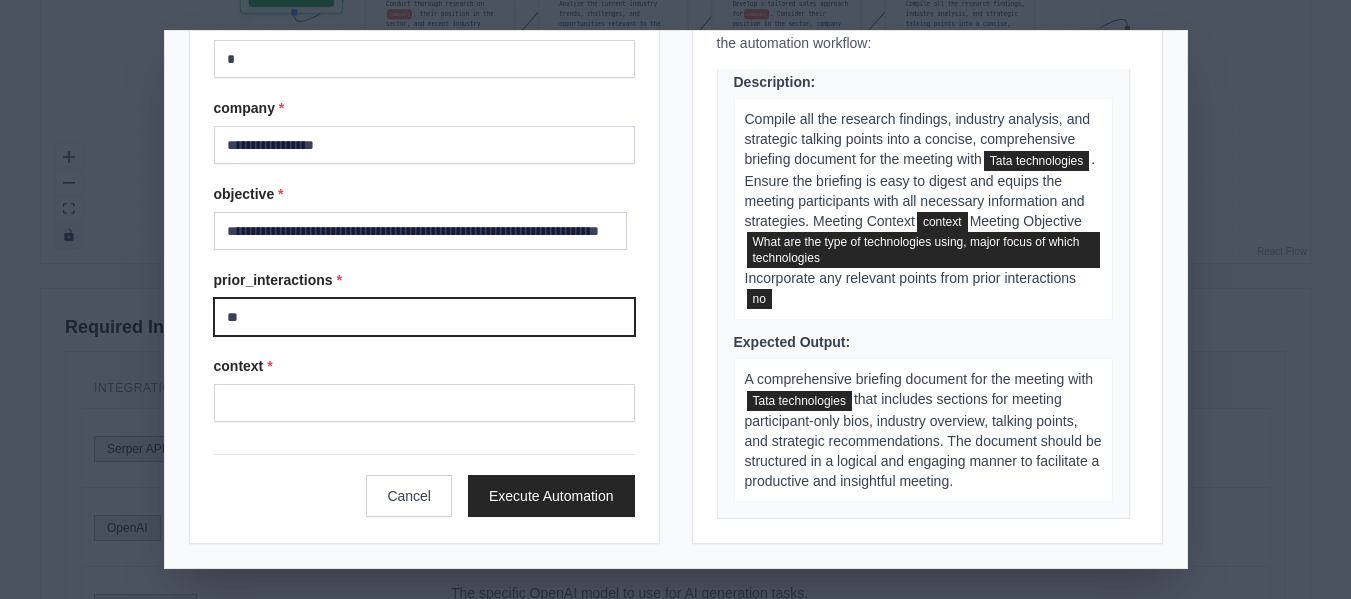 type on "**" 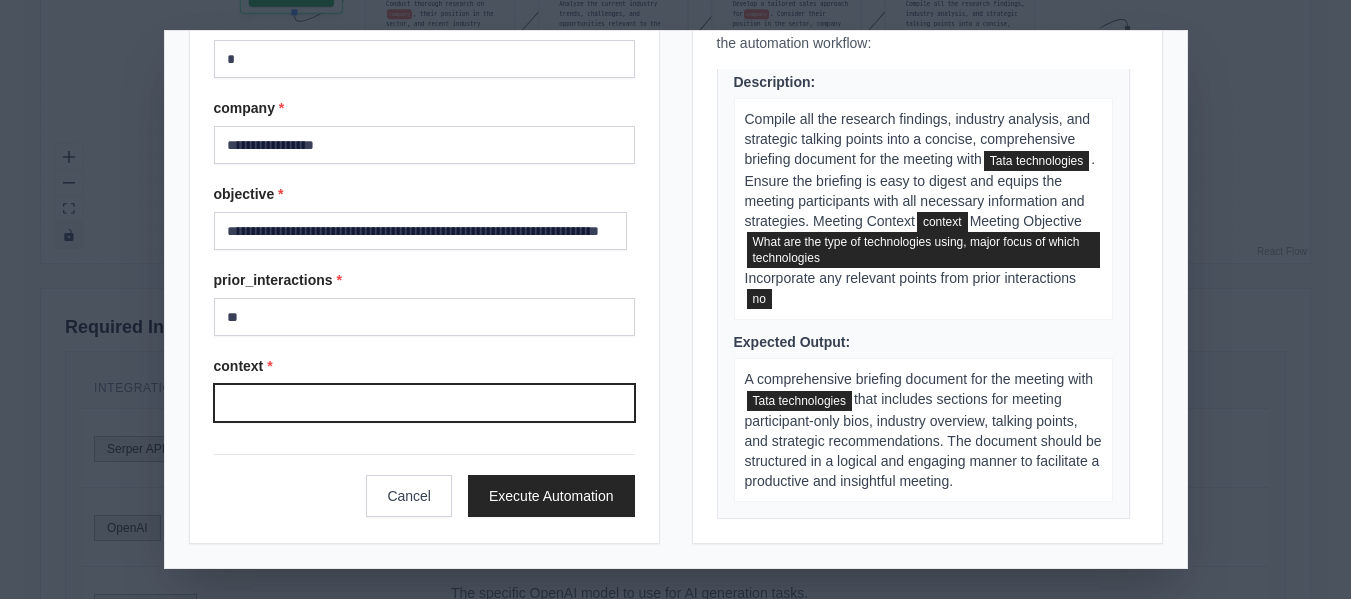 click on "context   *" at bounding box center (424, 403) 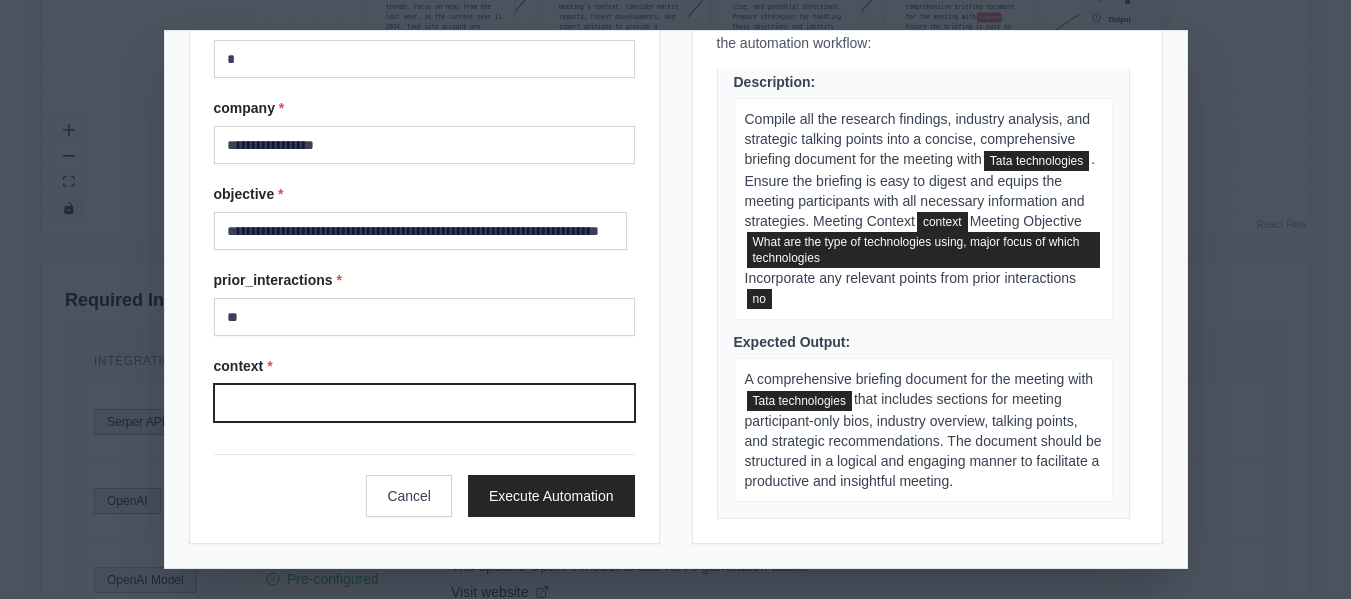 scroll, scrollTop: 797, scrollLeft: 0, axis: vertical 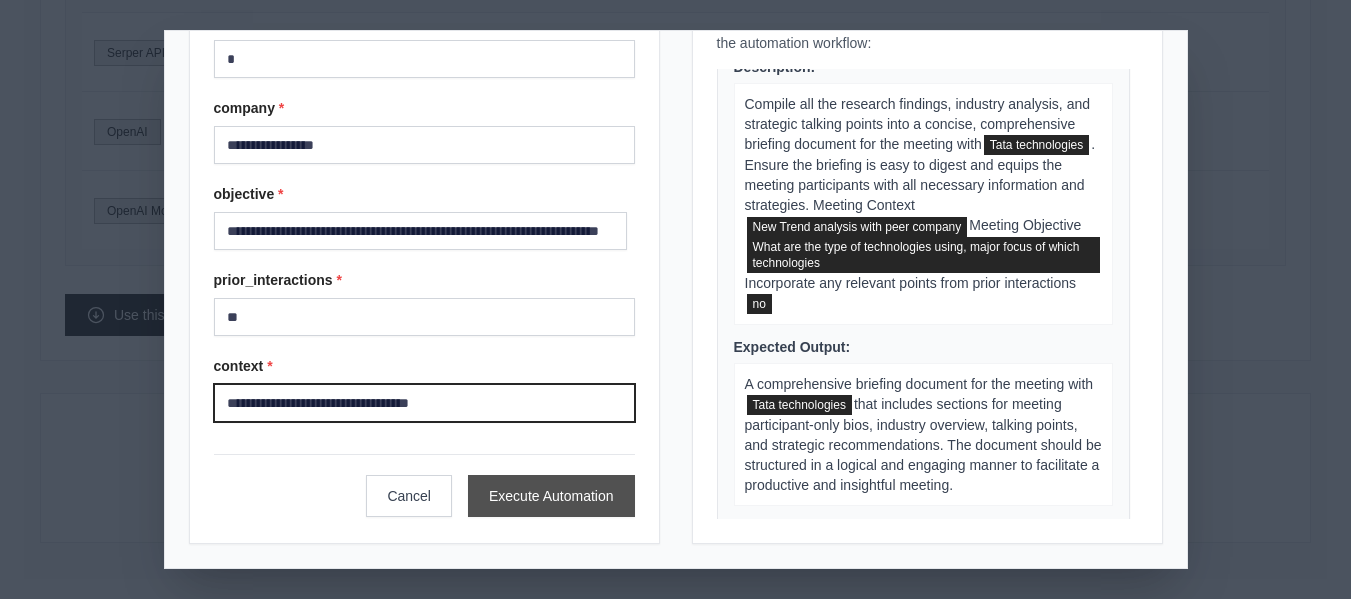 type on "**********" 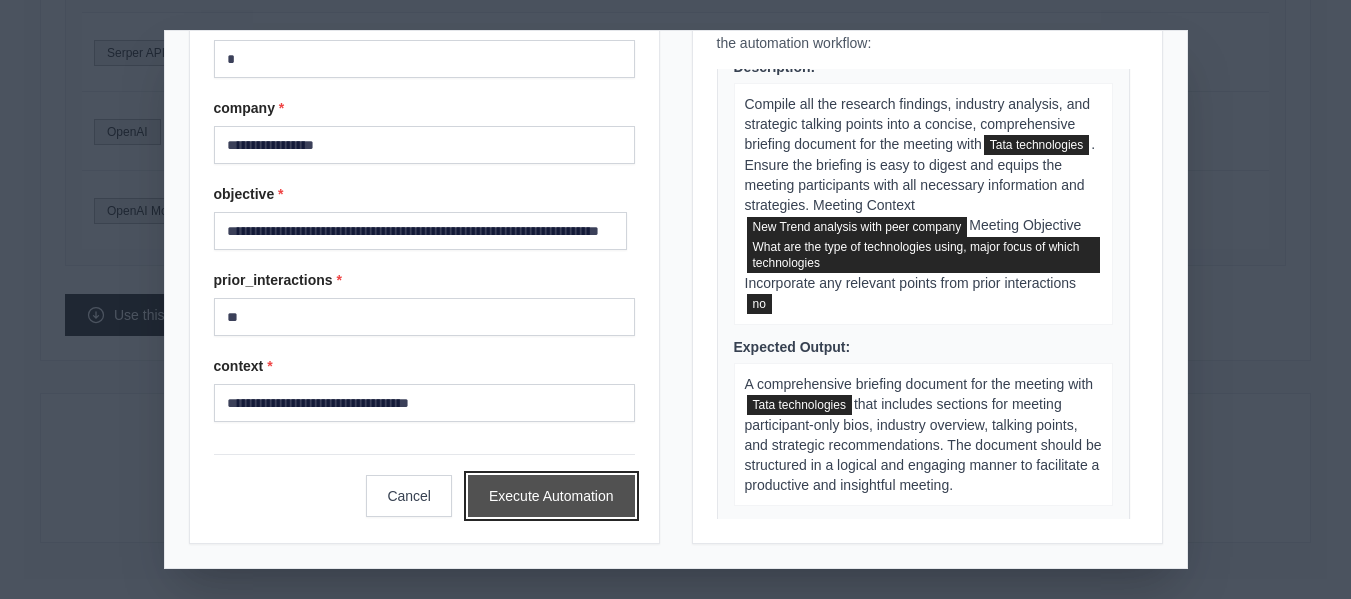 click on "Execute Automation" at bounding box center (551, 496) 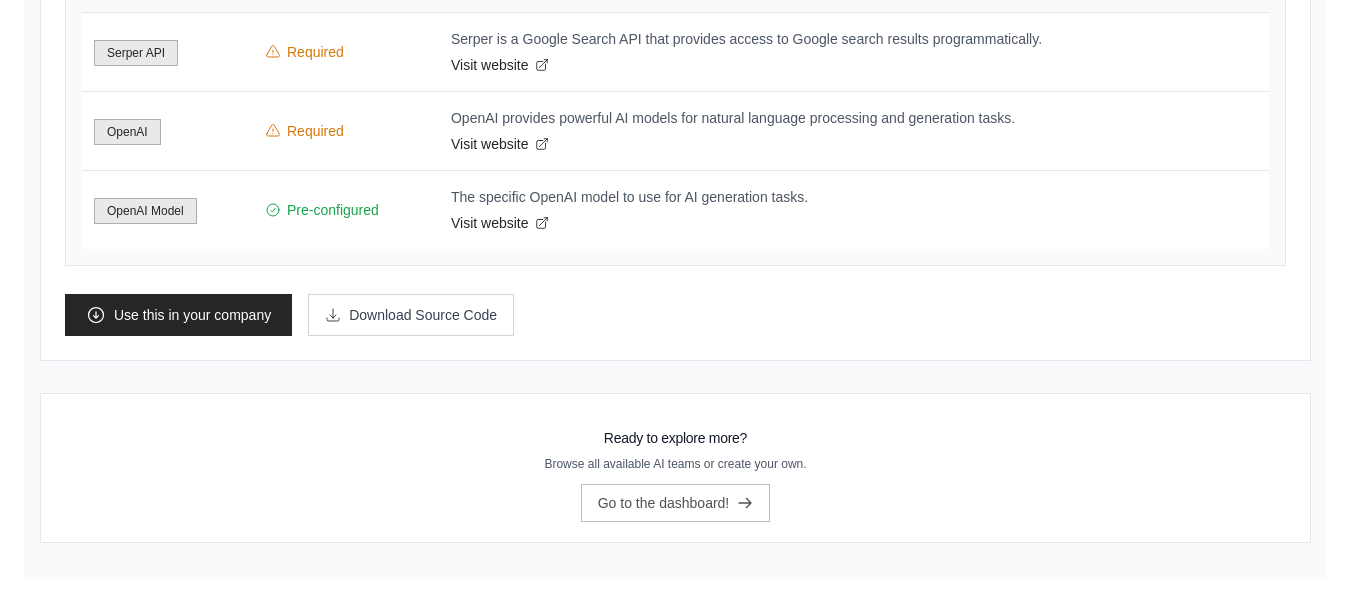 scroll, scrollTop: 63, scrollLeft: 0, axis: vertical 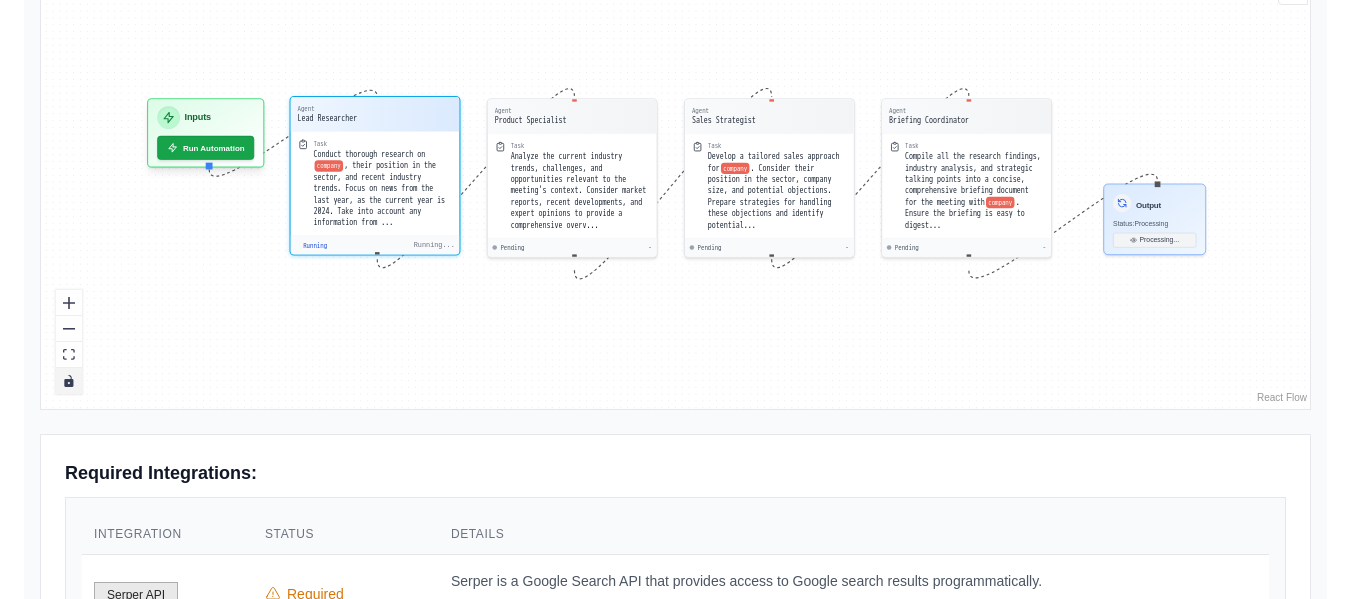 click on "Running Running..." at bounding box center [375, 245] 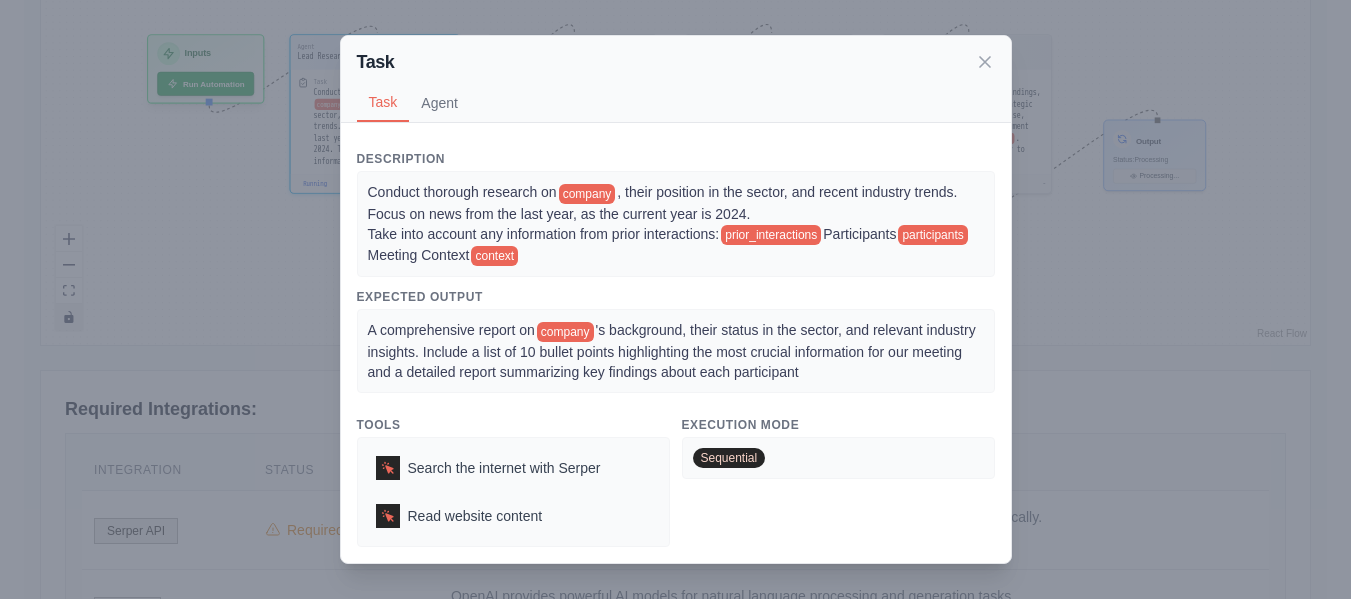 scroll, scrollTop: 694, scrollLeft: 0, axis: vertical 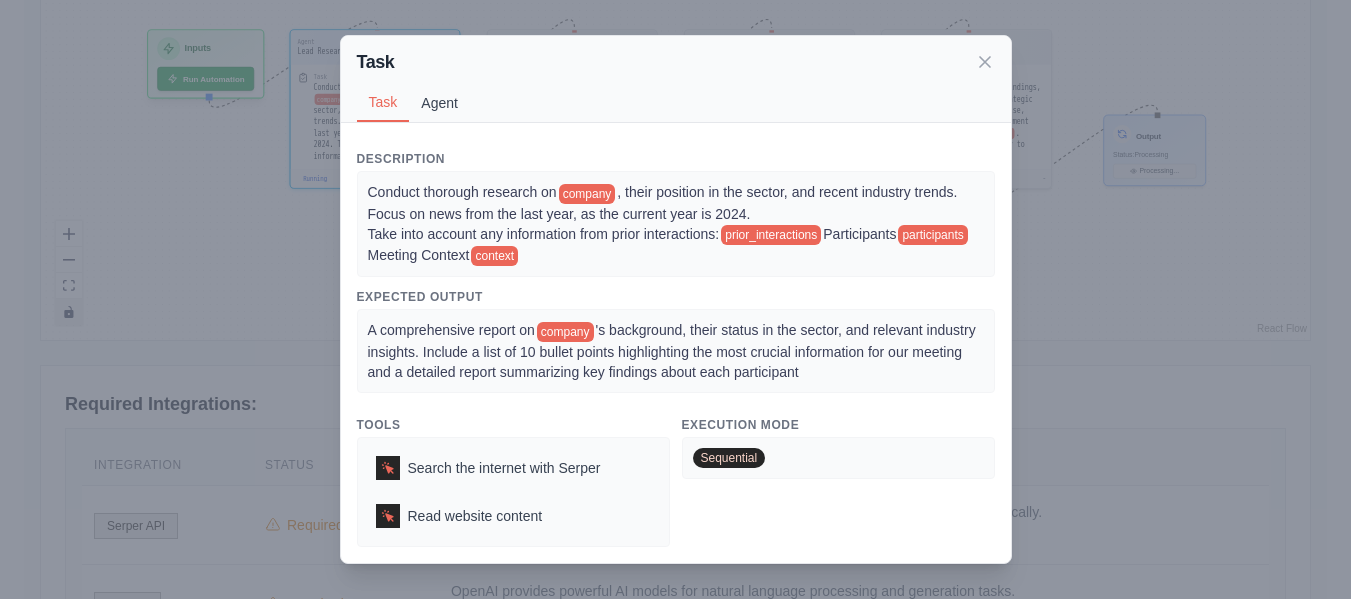 click on "Agent" at bounding box center [439, 103] 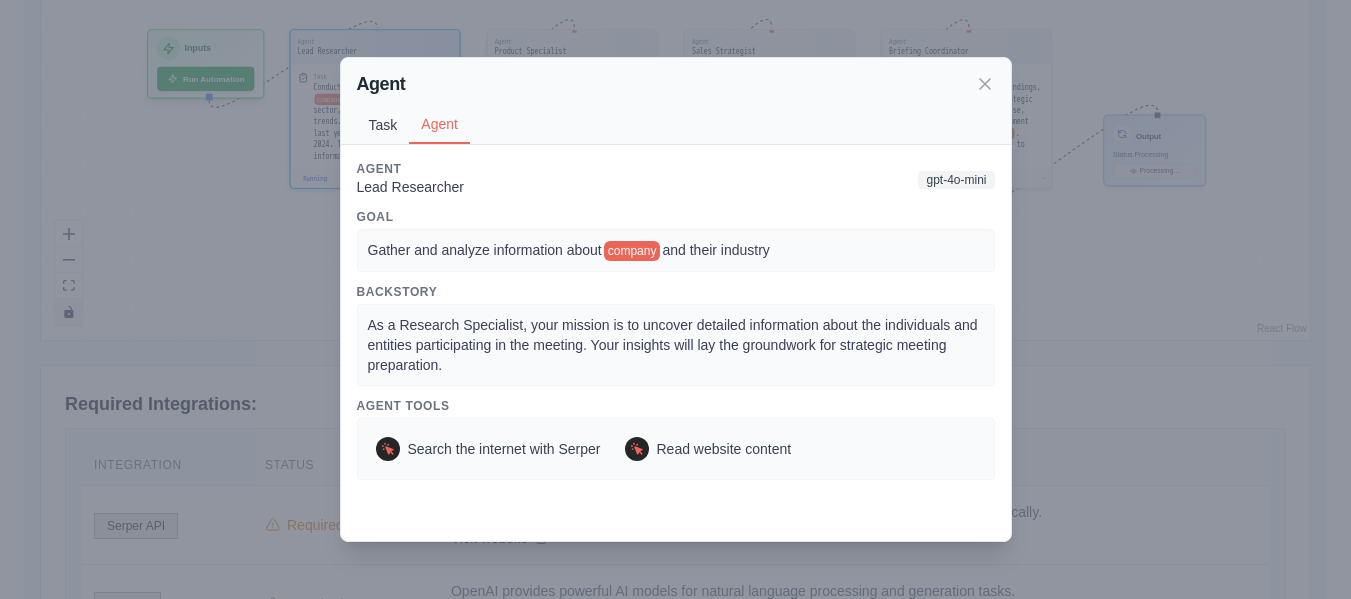 click on "Task" at bounding box center (383, 125) 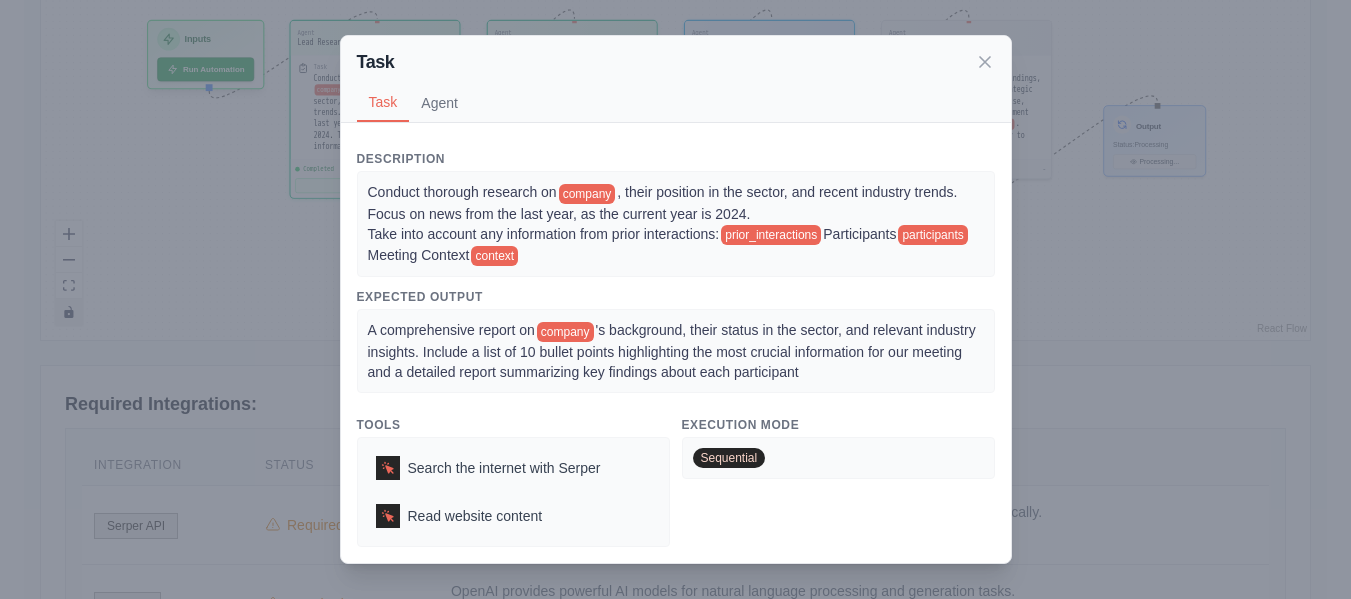 scroll, scrollTop: 943, scrollLeft: 0, axis: vertical 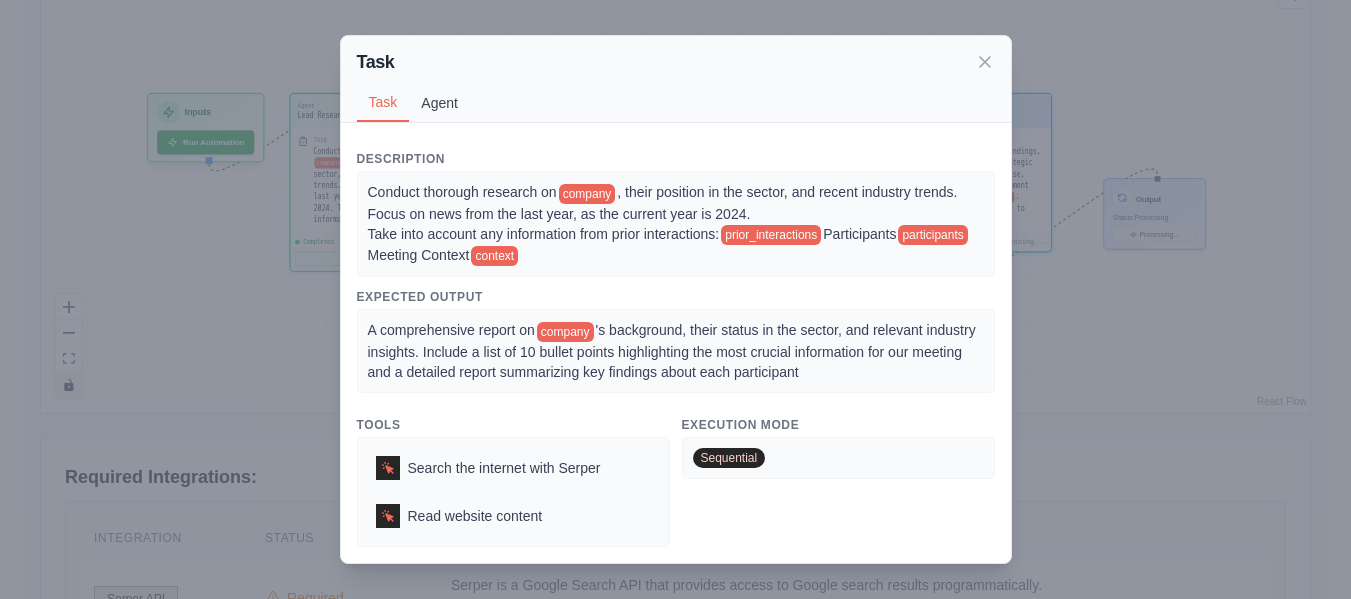 click on "Agent" at bounding box center [439, 103] 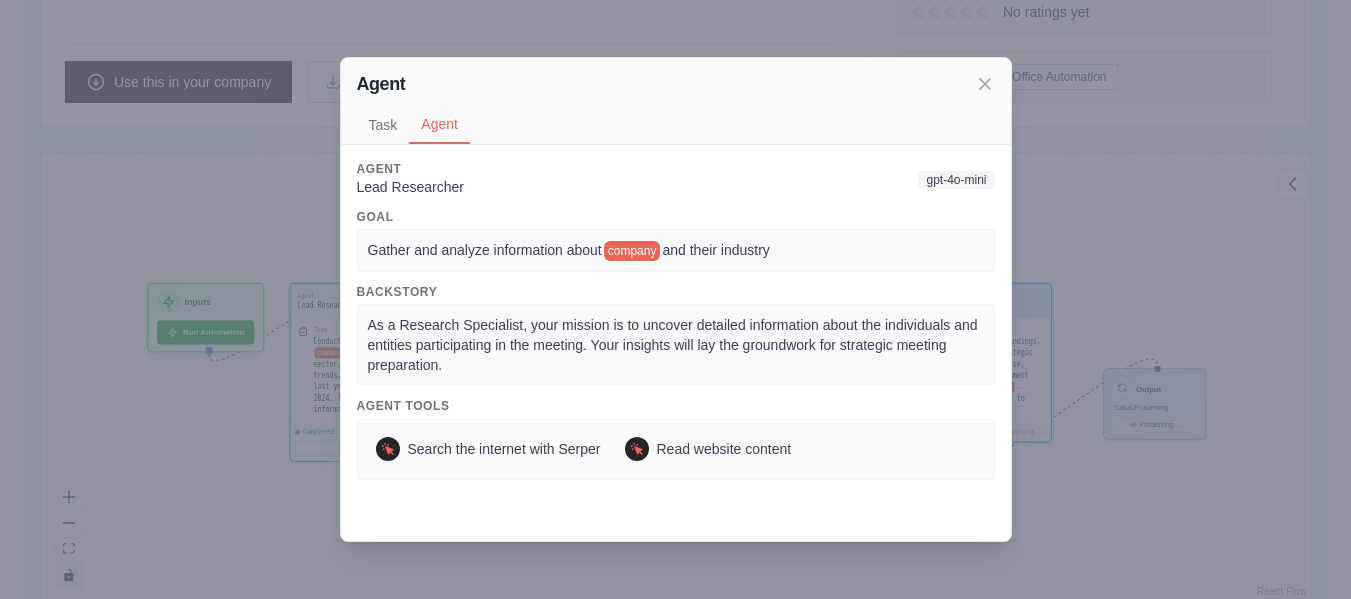 scroll, scrollTop: 438, scrollLeft: 0, axis: vertical 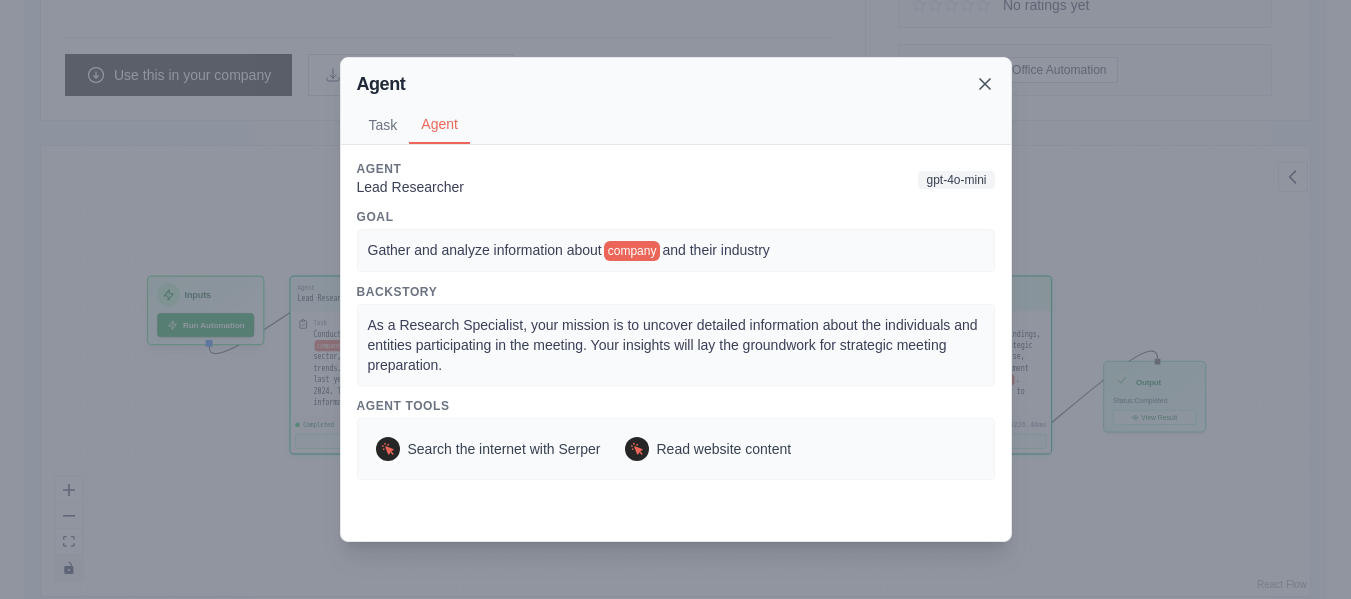 click 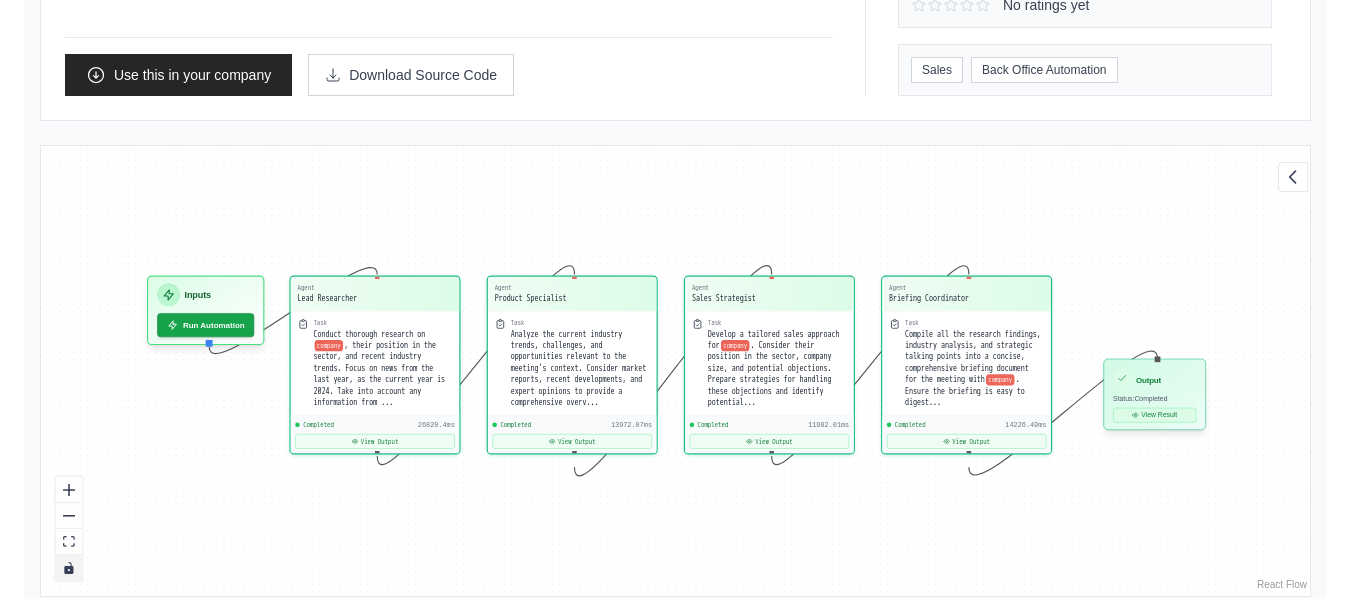 click on "View Result" at bounding box center [1154, 415] 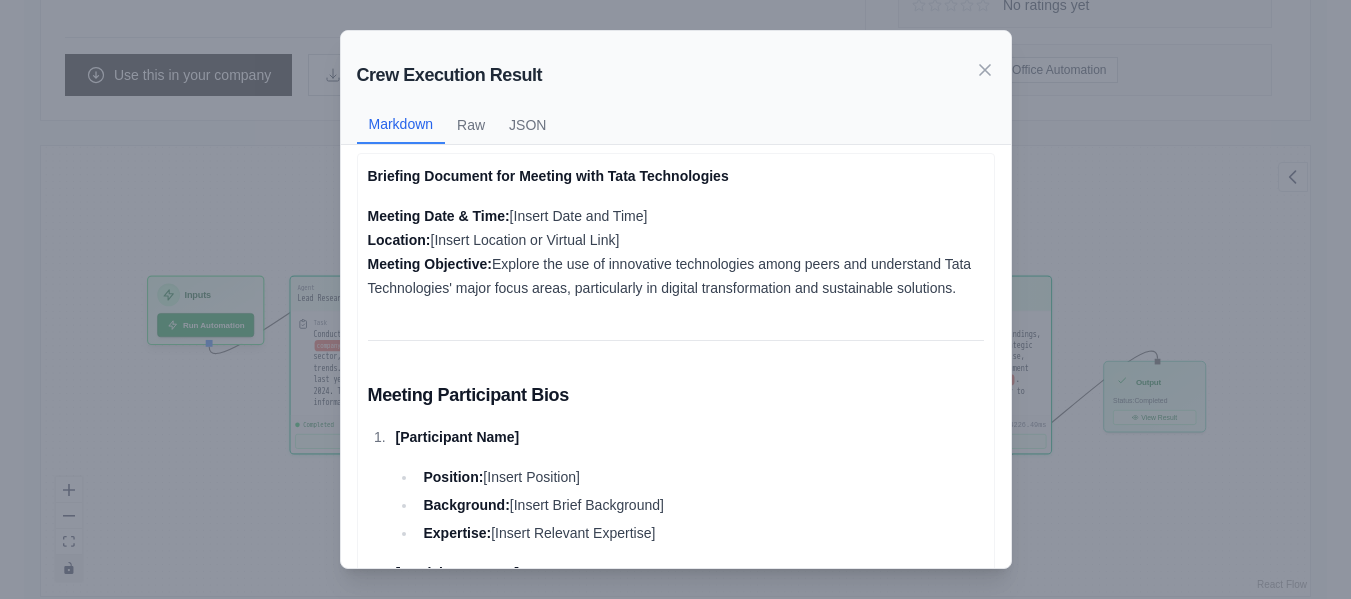 scroll, scrollTop: 0, scrollLeft: 0, axis: both 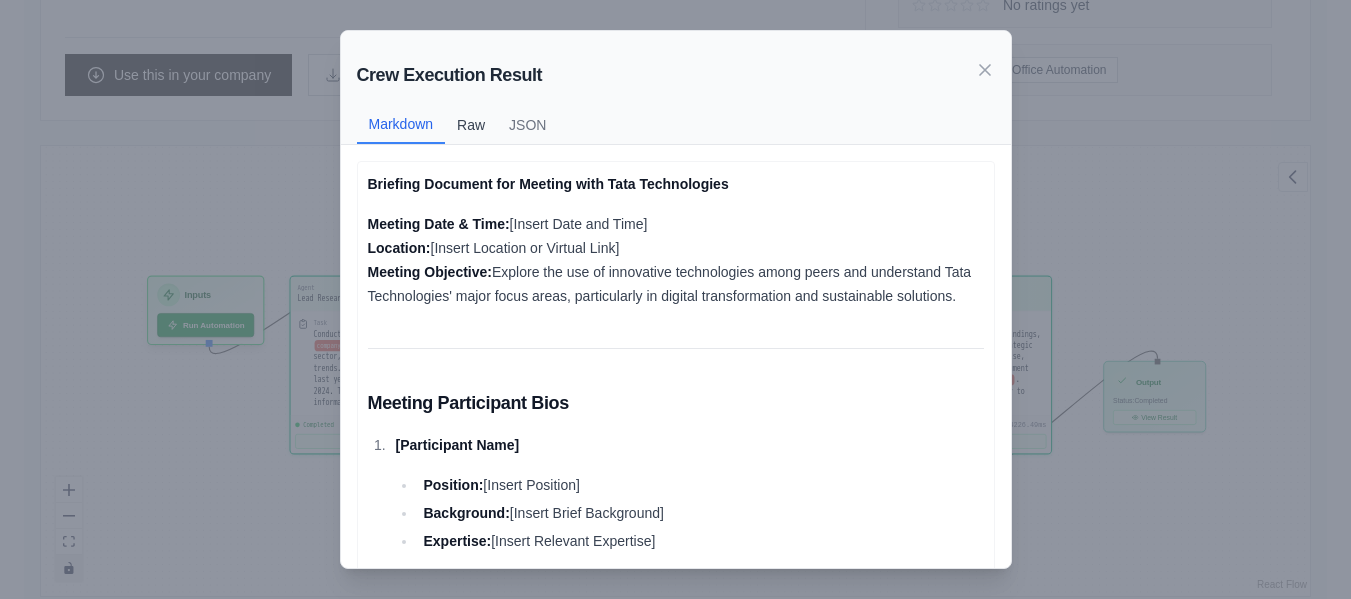 click on "Raw" at bounding box center [471, 125] 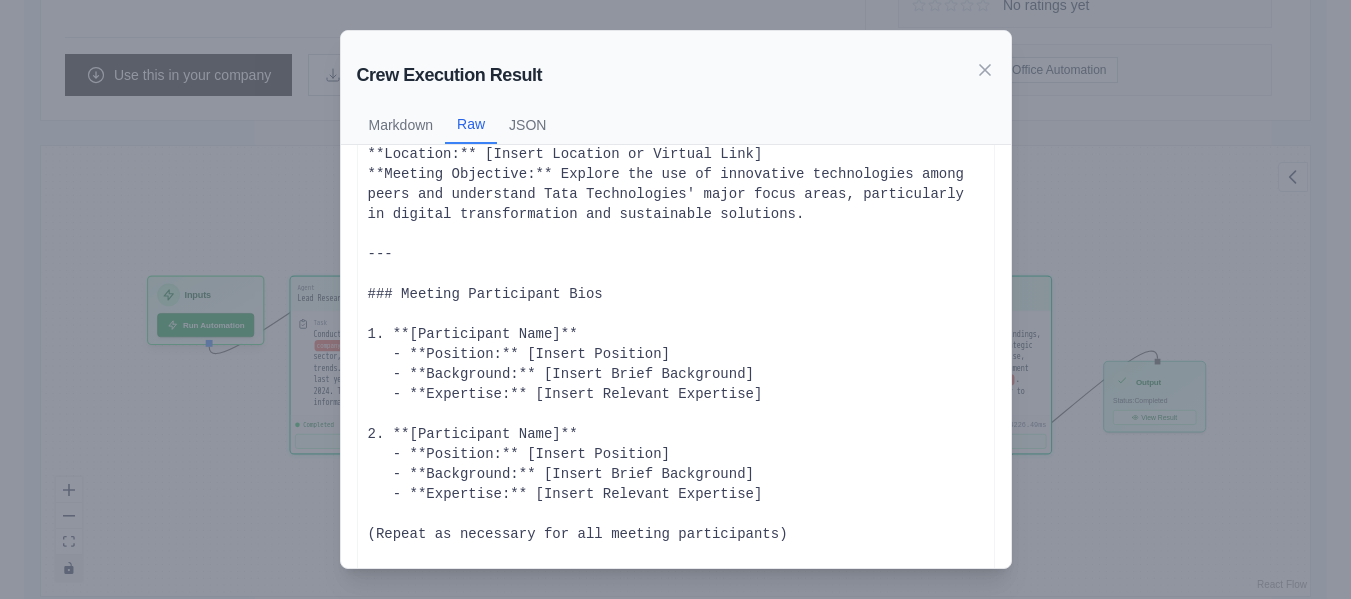 scroll, scrollTop: 89, scrollLeft: 0, axis: vertical 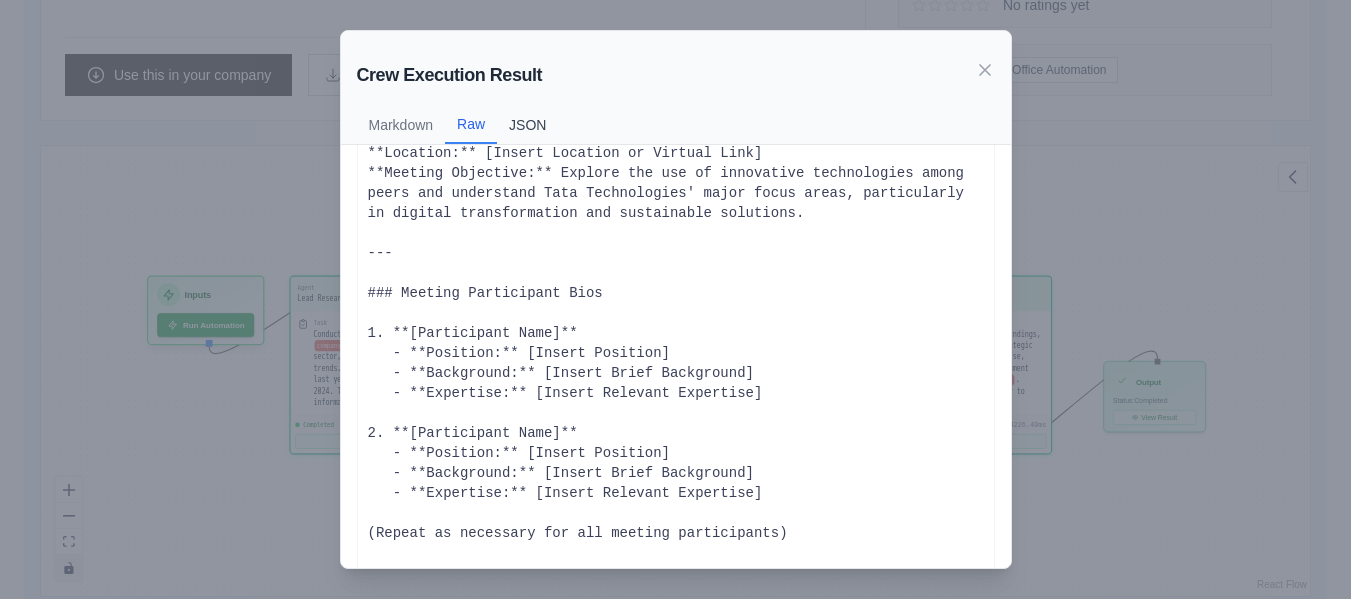 click on "JSON" at bounding box center [527, 125] 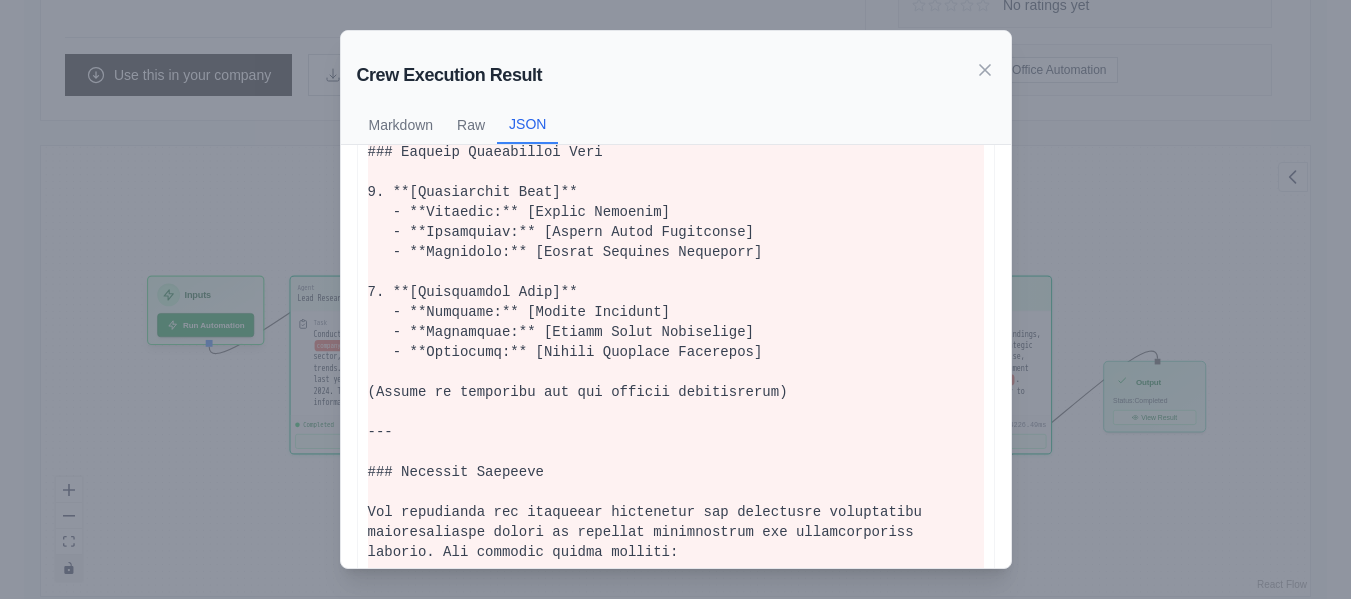scroll, scrollTop: 283, scrollLeft: 0, axis: vertical 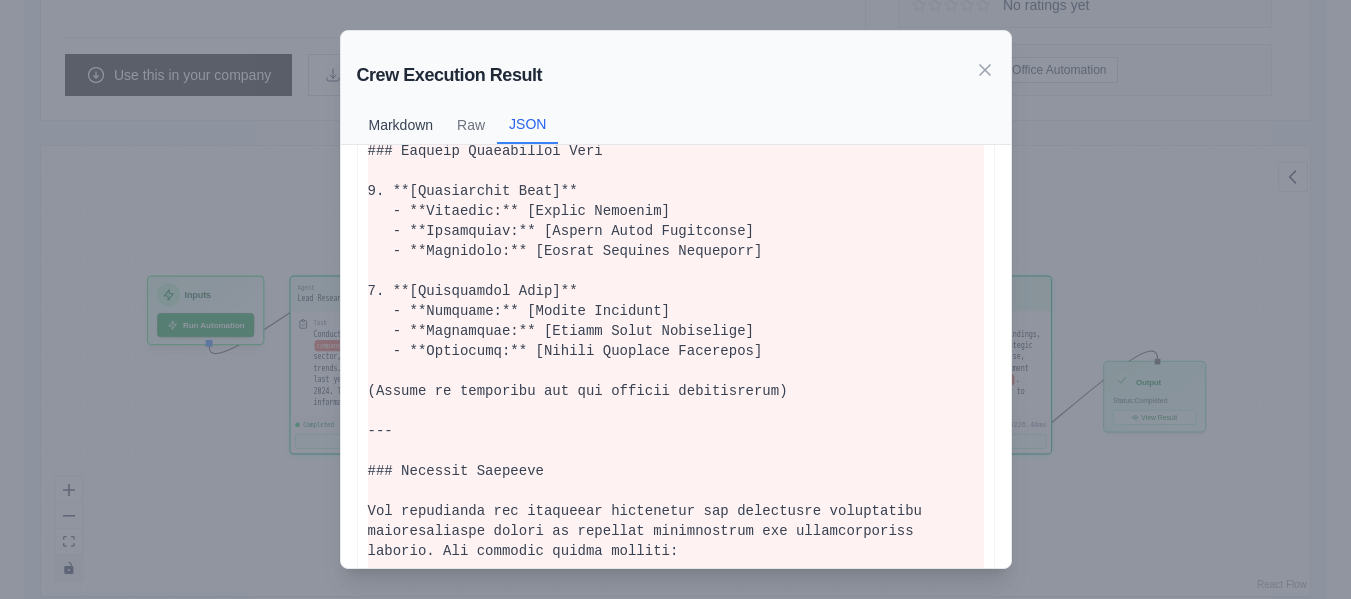 click on "Markdown" at bounding box center (401, 125) 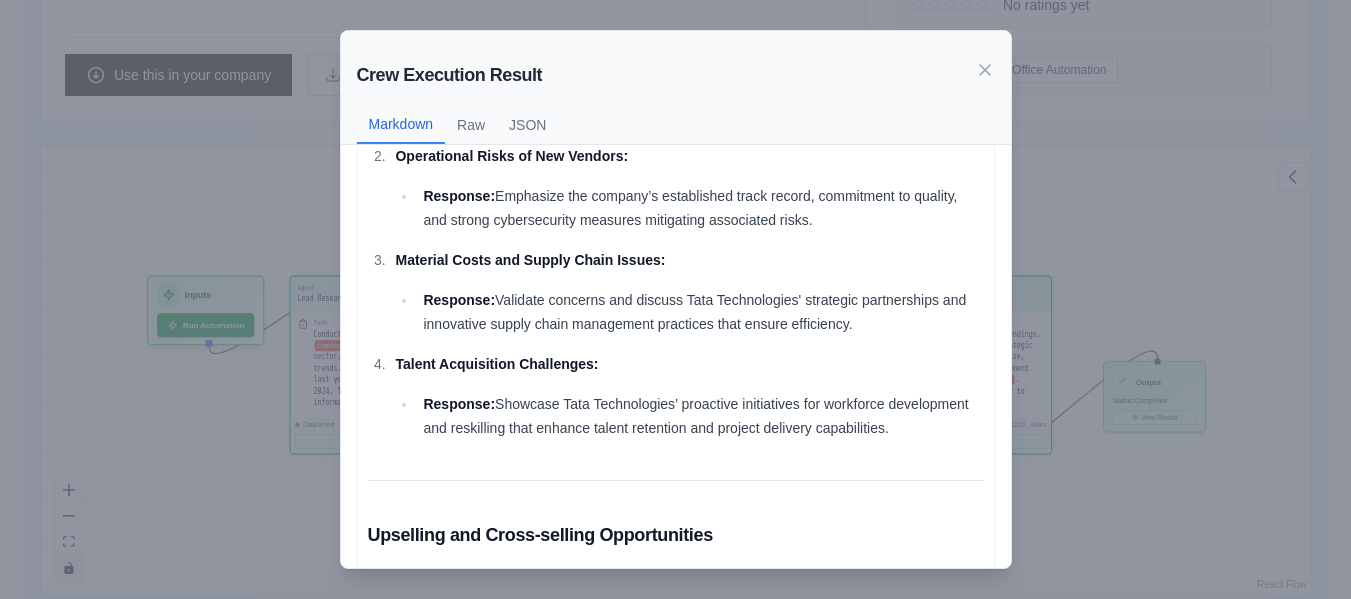 scroll, scrollTop: 1648, scrollLeft: 0, axis: vertical 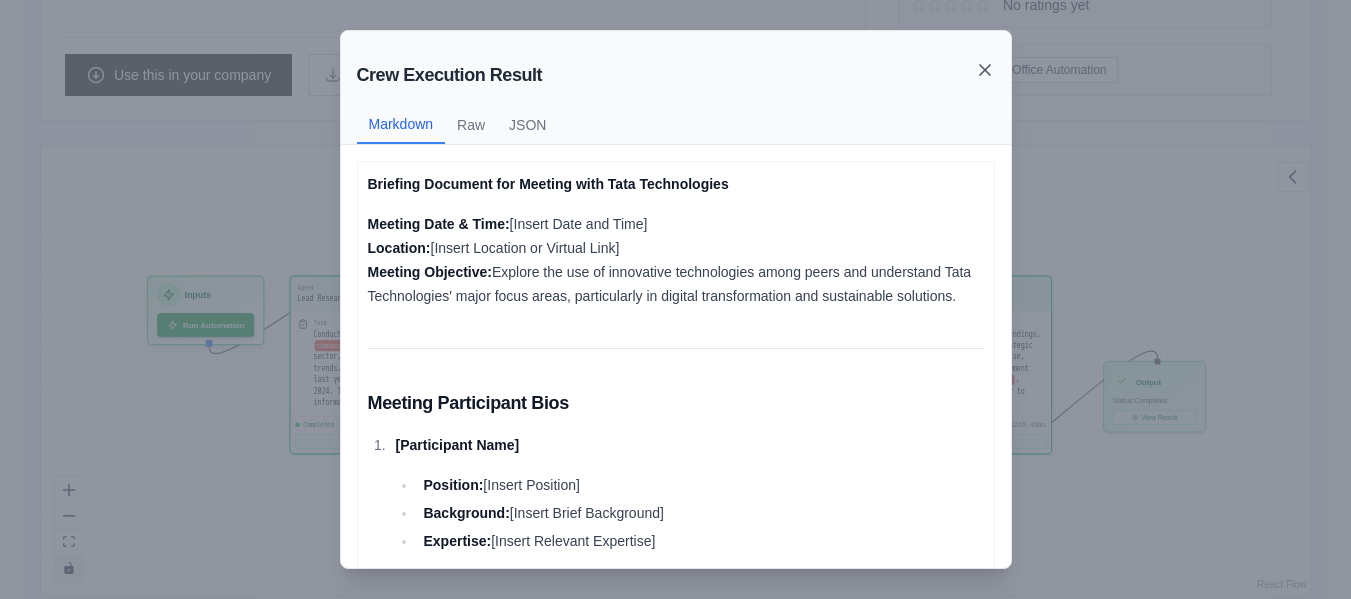 click 